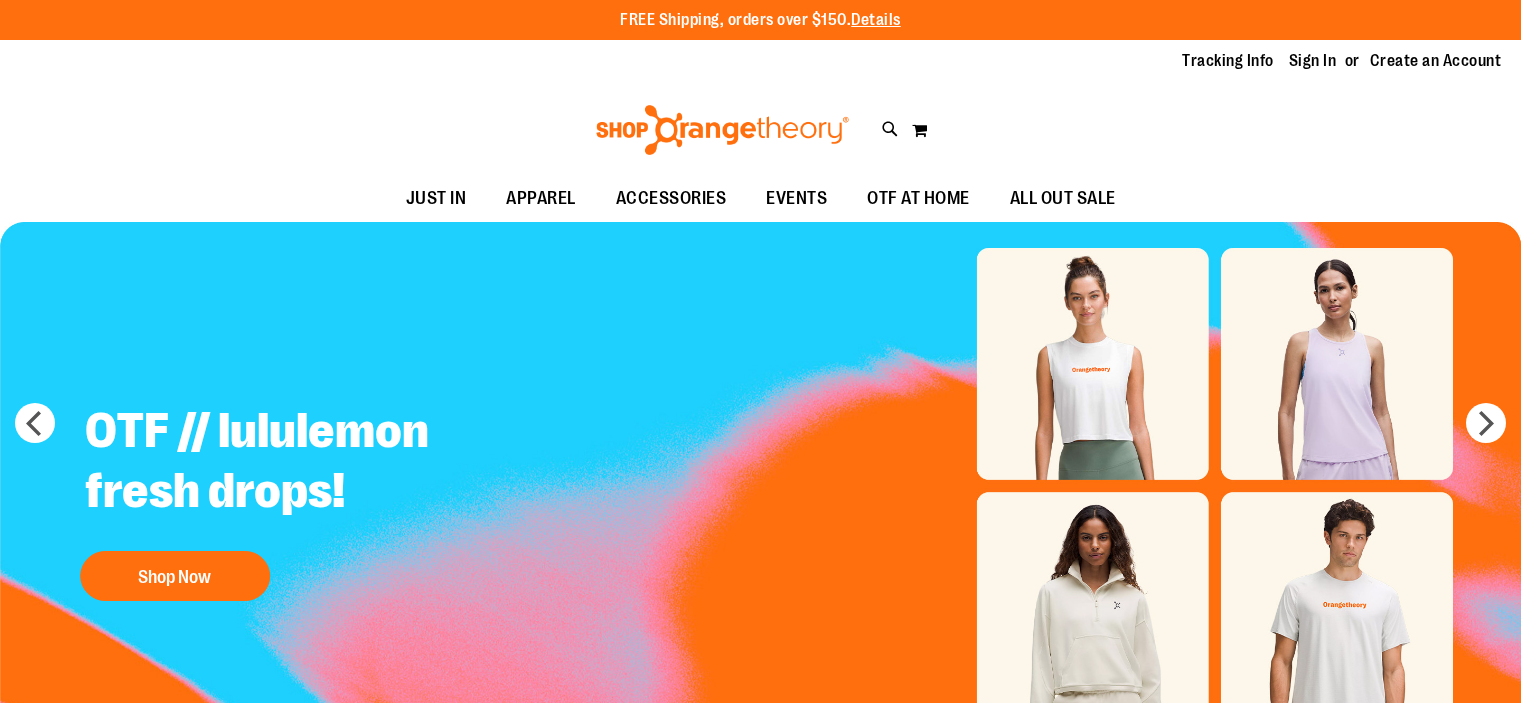 scroll, scrollTop: 0, scrollLeft: 0, axis: both 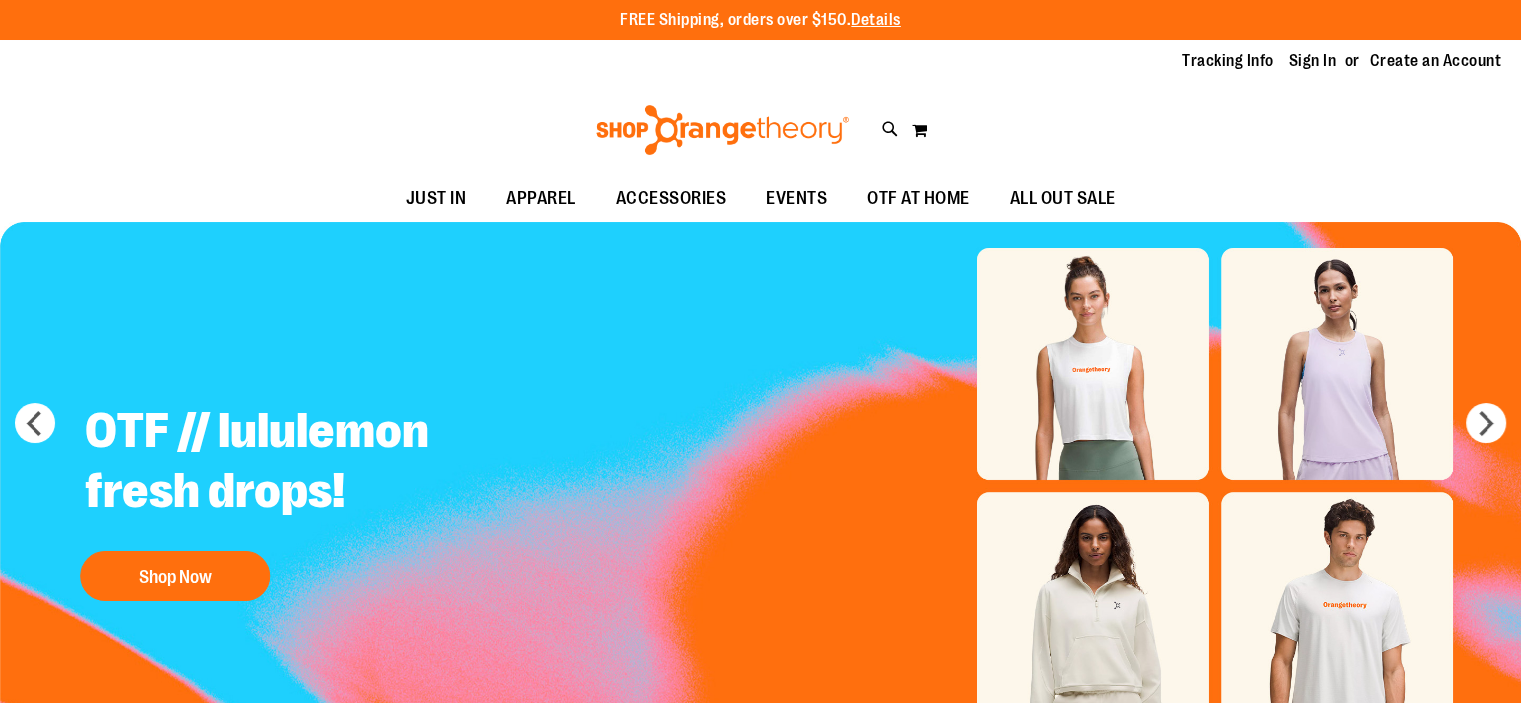 click on "Sign In" at bounding box center [1313, 61] 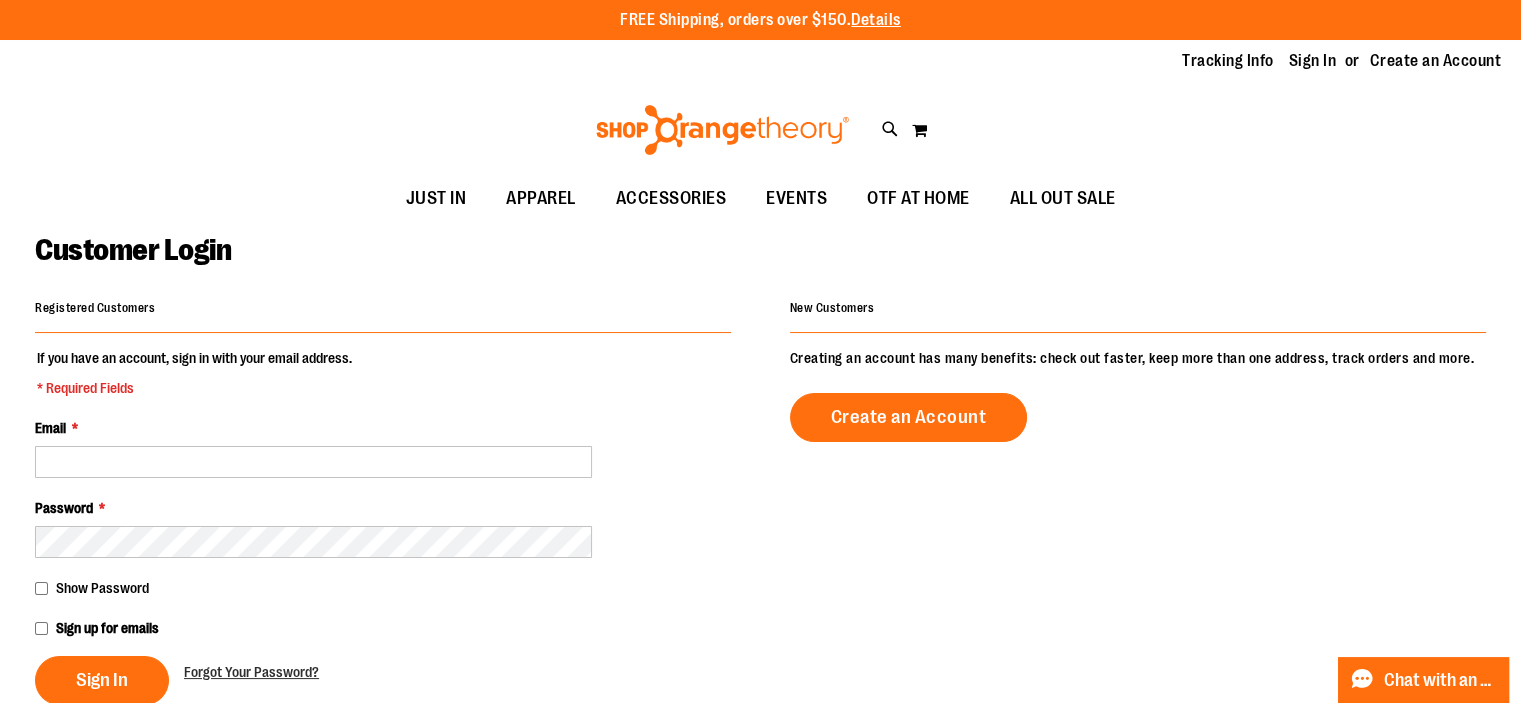 scroll, scrollTop: 220, scrollLeft: 0, axis: vertical 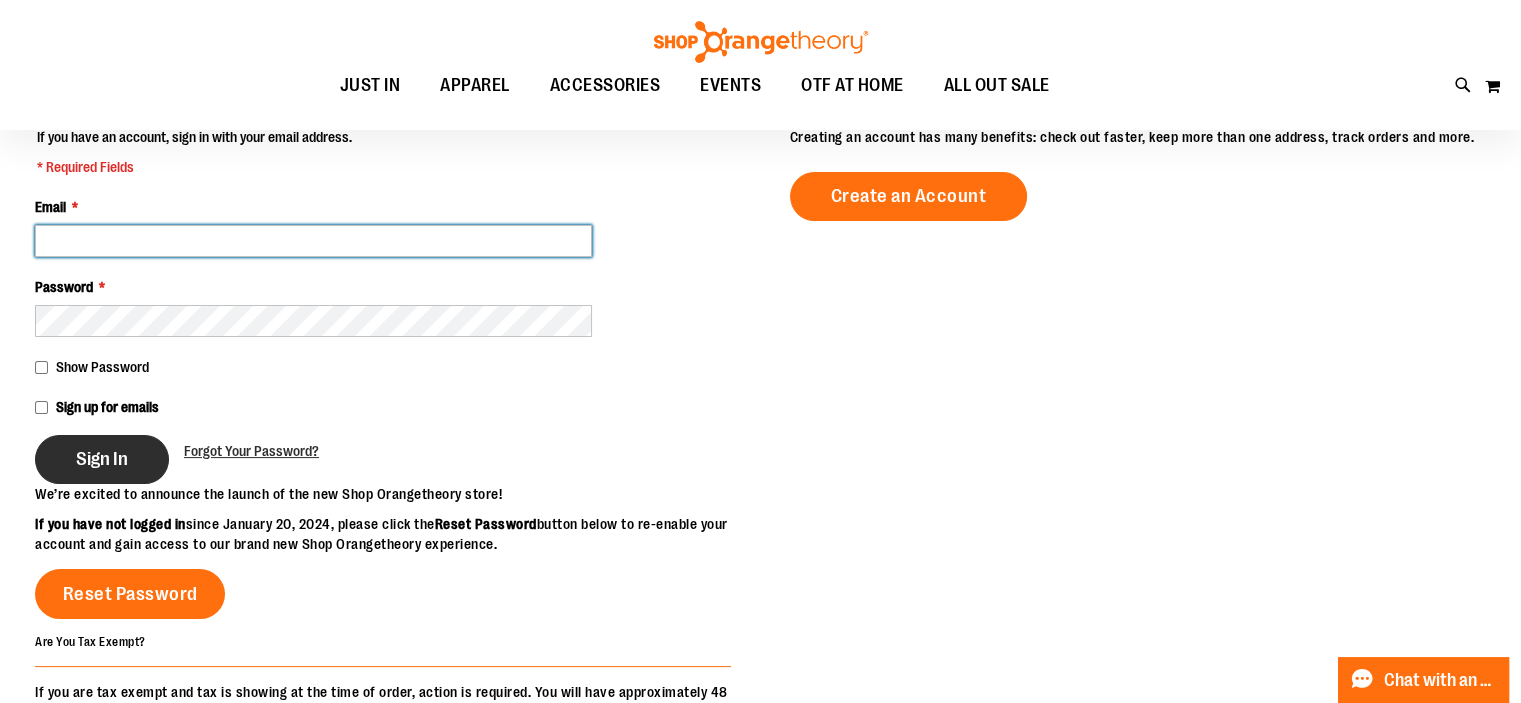 type on "**********" 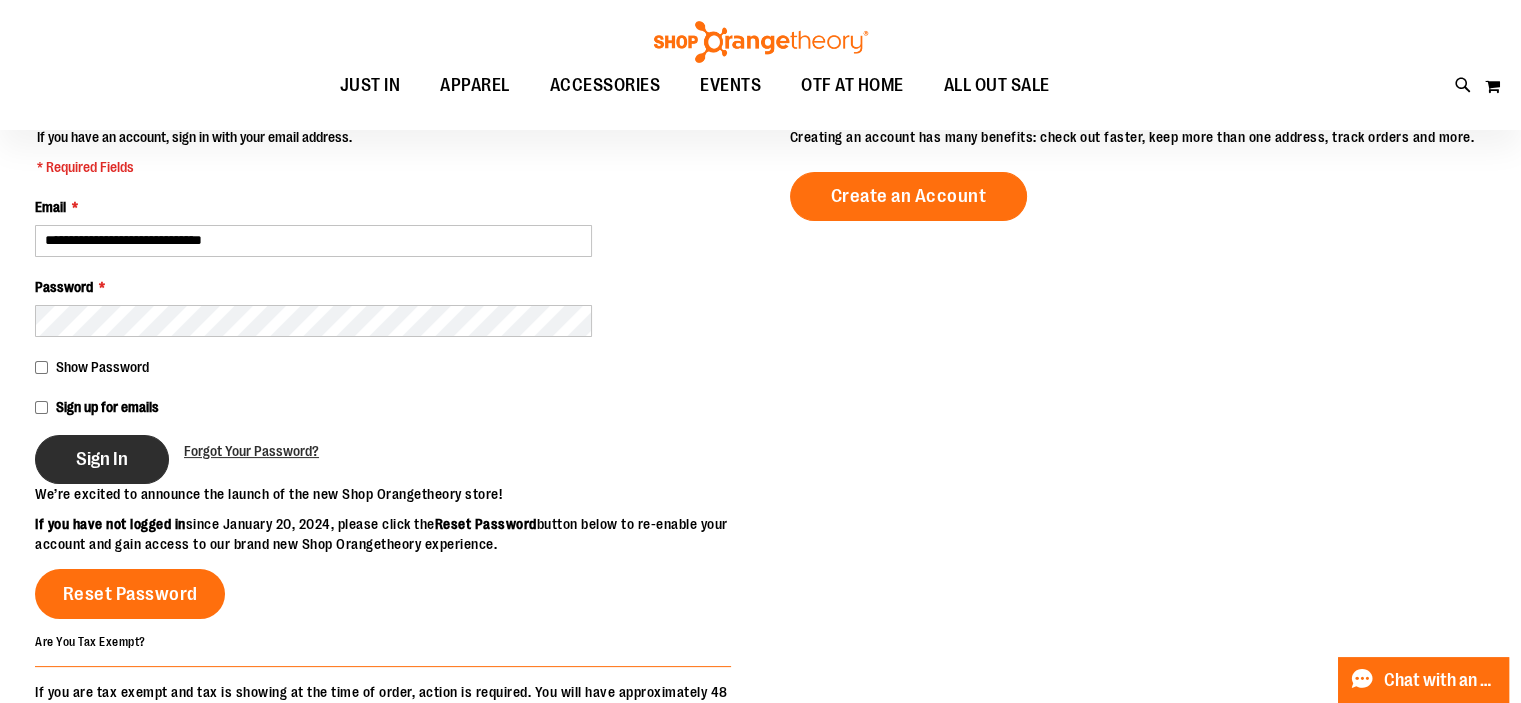 type on "**********" 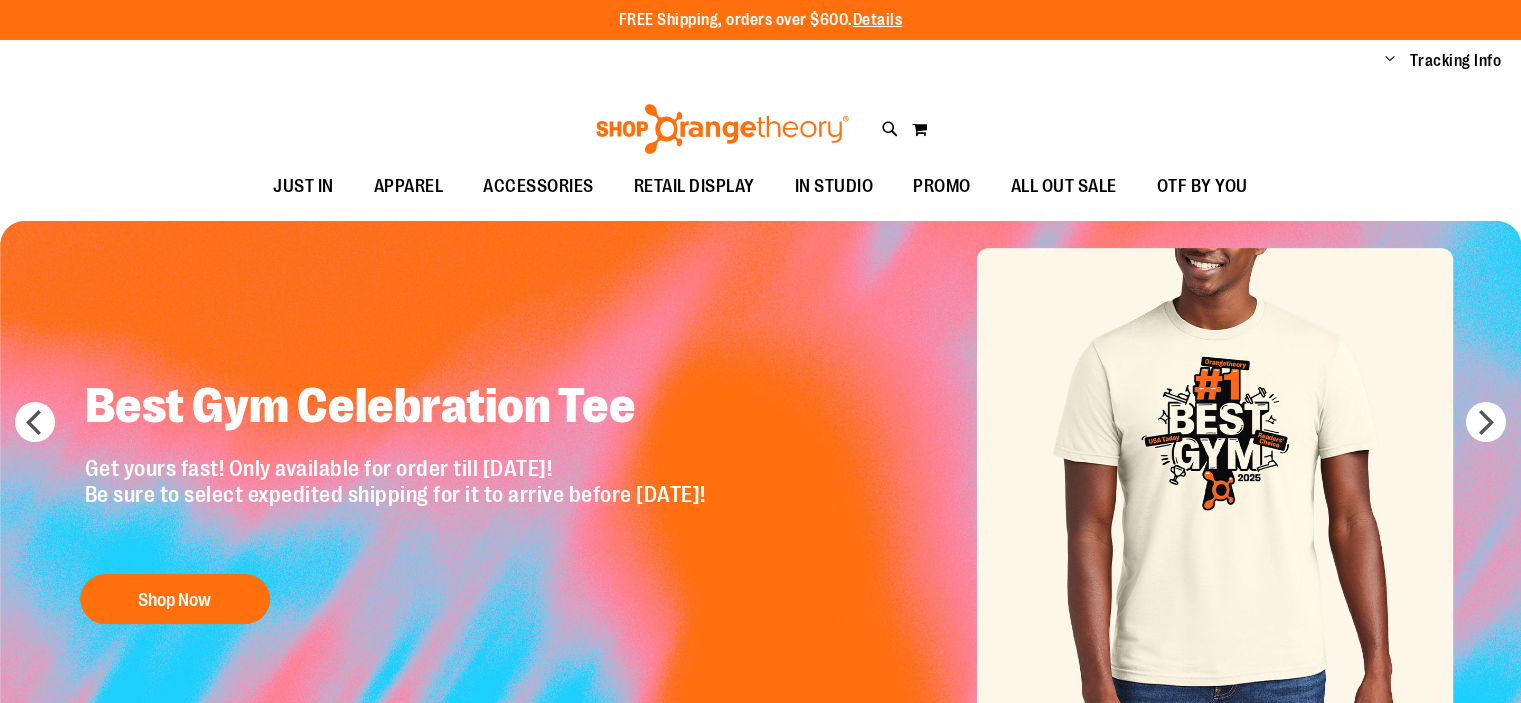 scroll, scrollTop: 0, scrollLeft: 0, axis: both 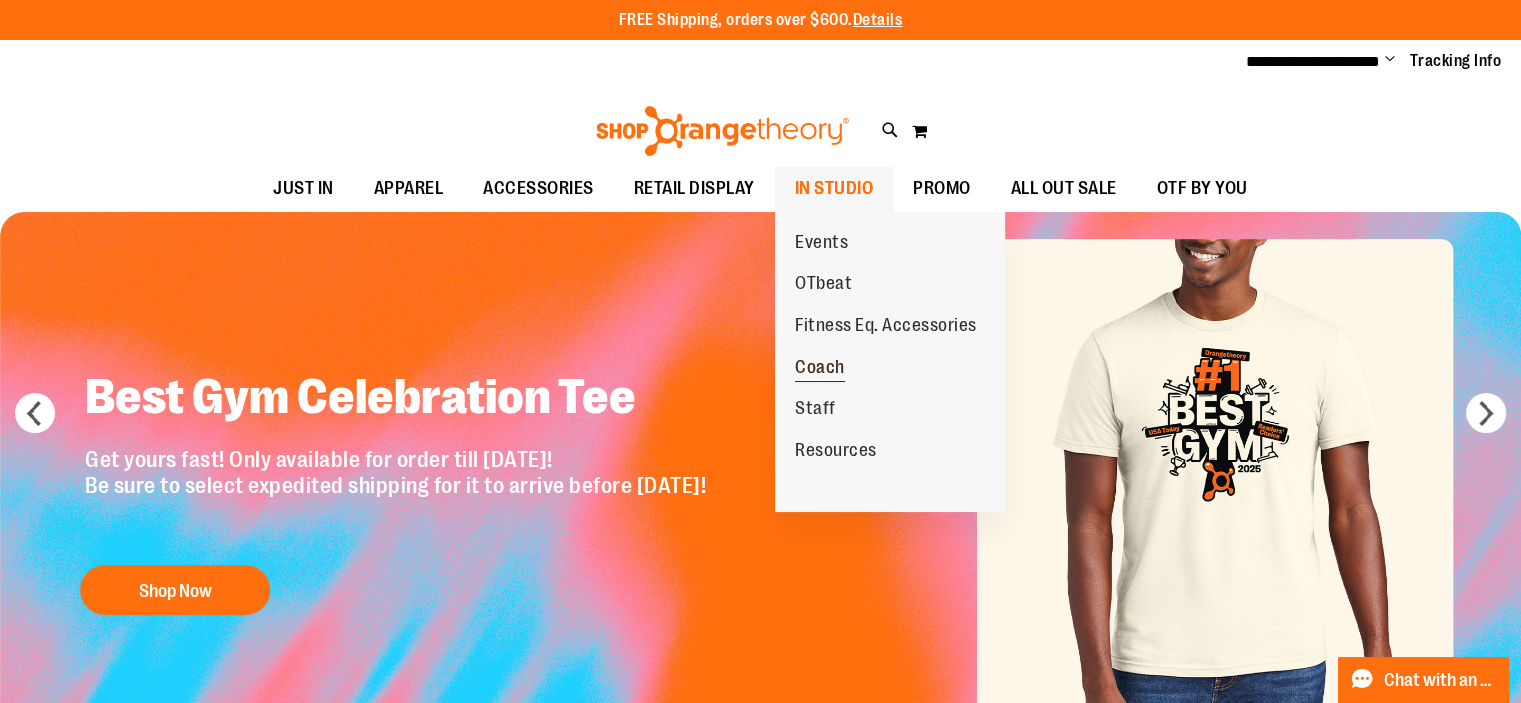 type on "**********" 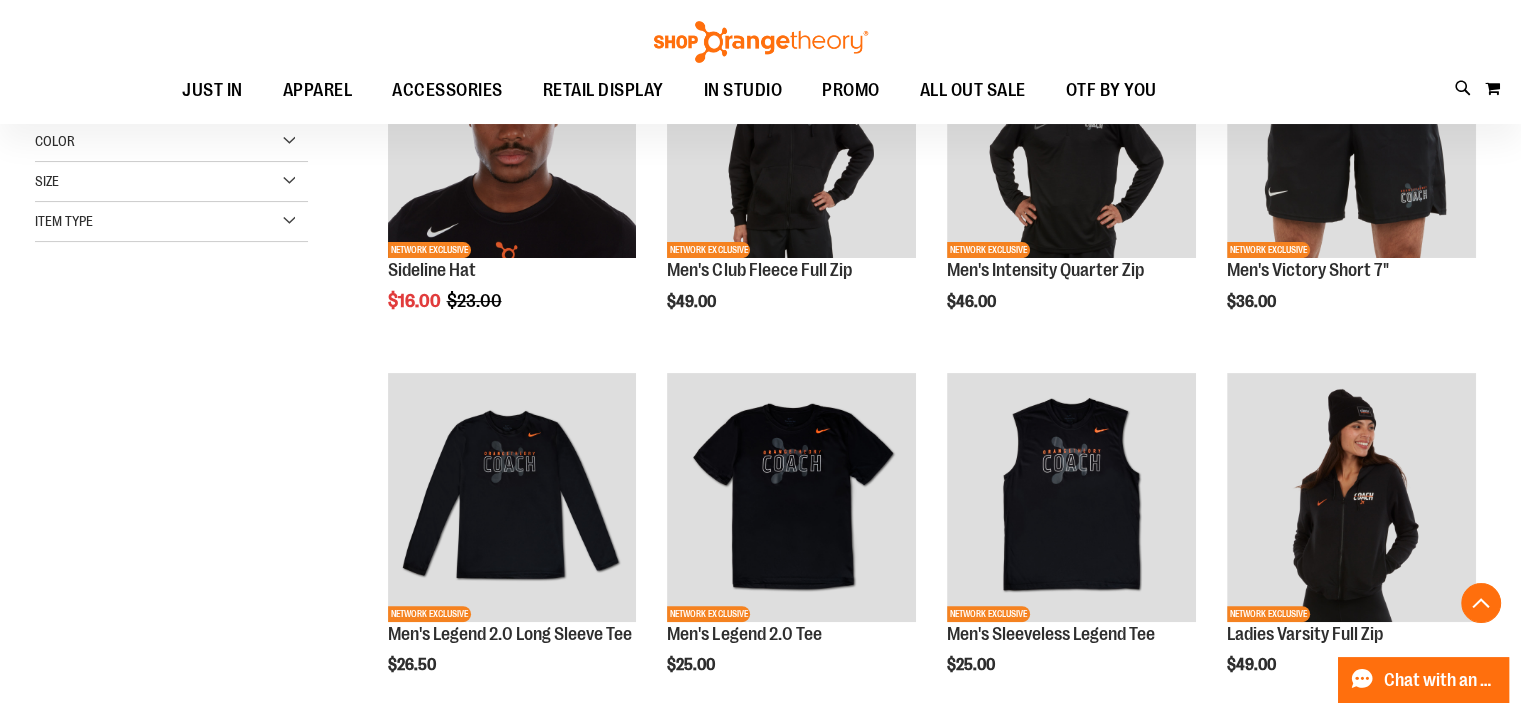 scroll, scrollTop: 376, scrollLeft: 0, axis: vertical 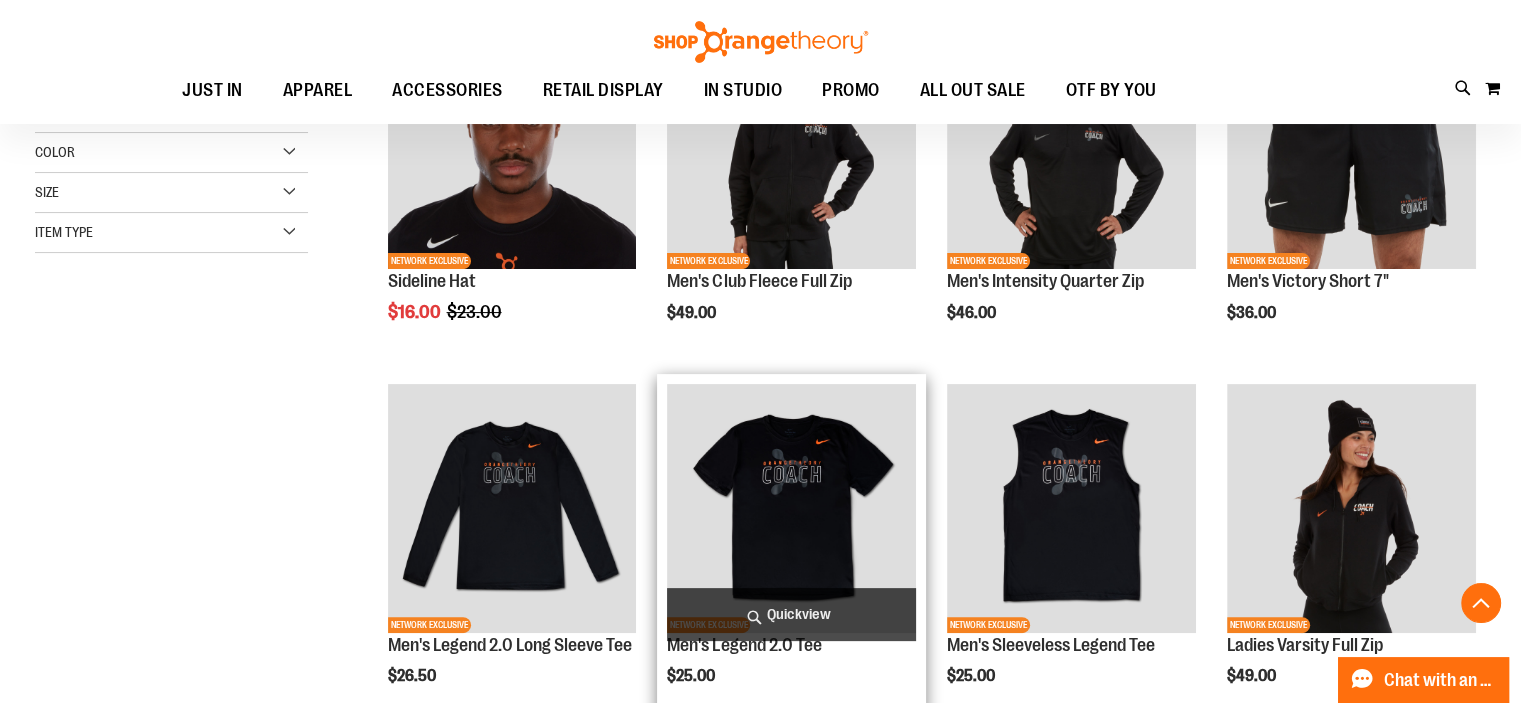 type on "**********" 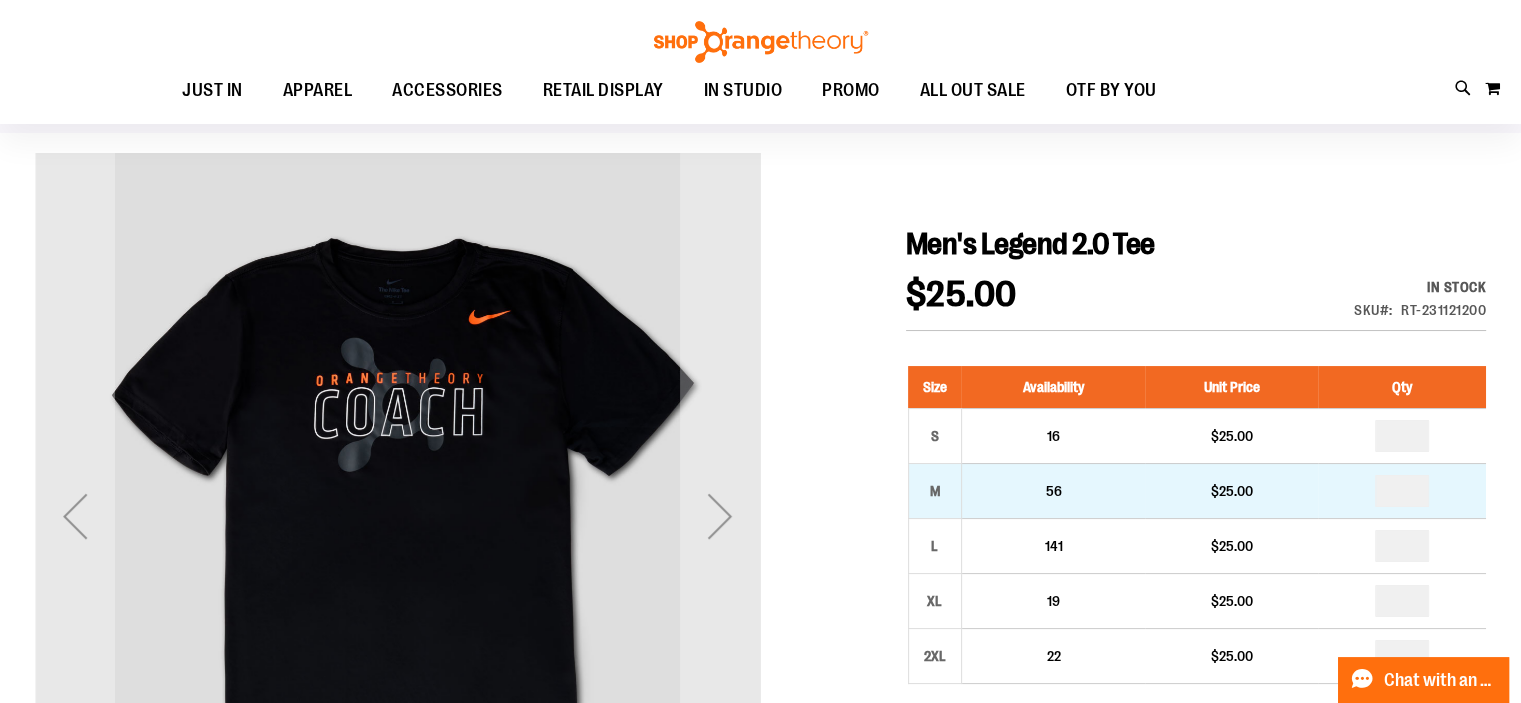 scroll, scrollTop: 130, scrollLeft: 0, axis: vertical 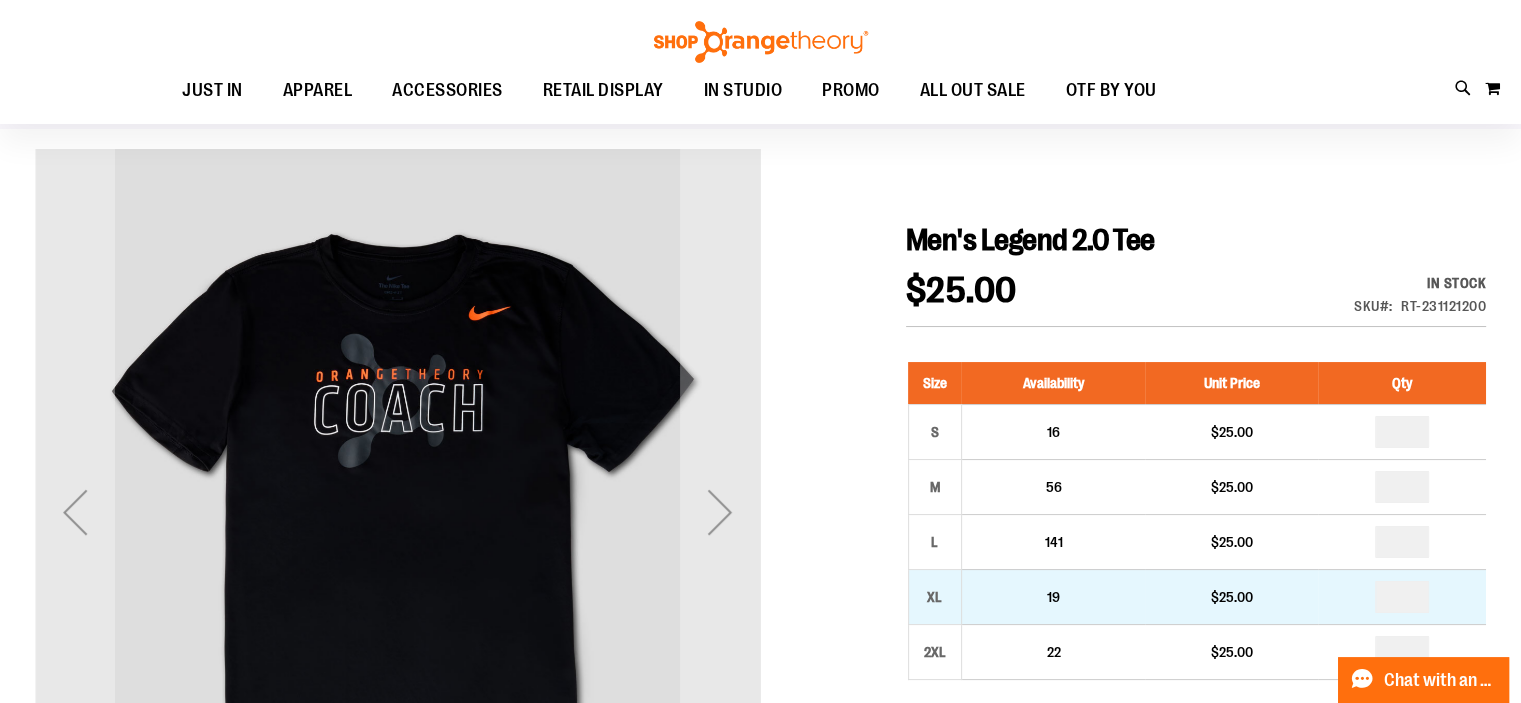 type on "**********" 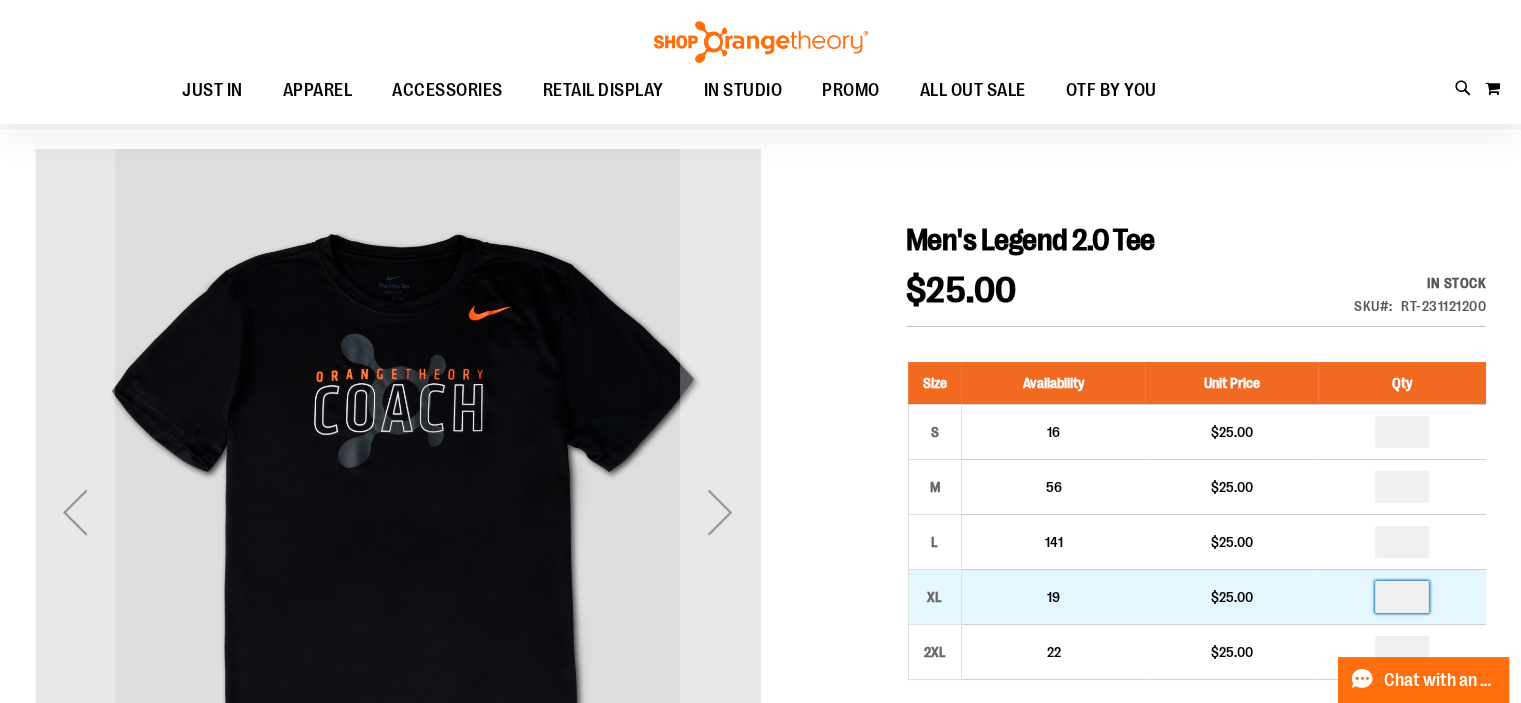 click at bounding box center [1402, 597] 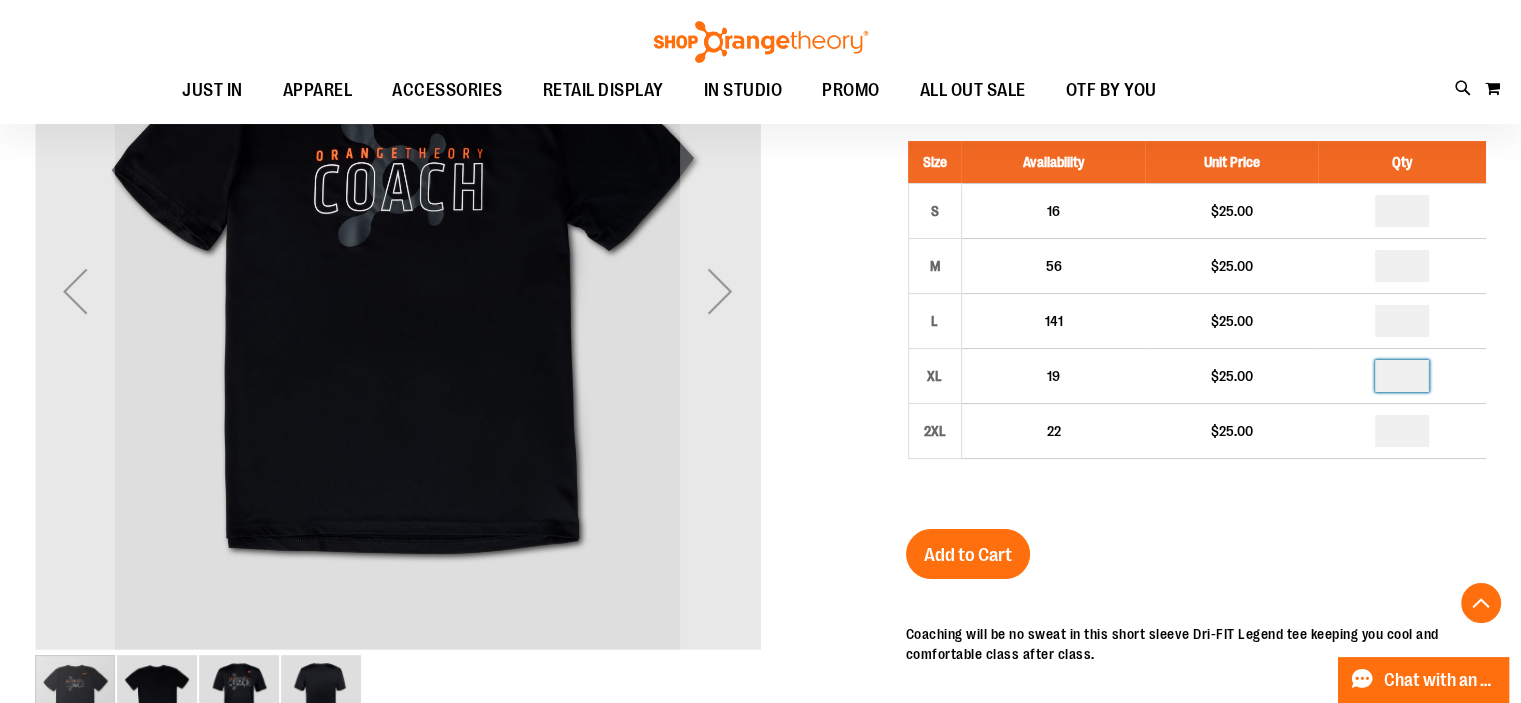 scroll, scrollTop: 370, scrollLeft: 0, axis: vertical 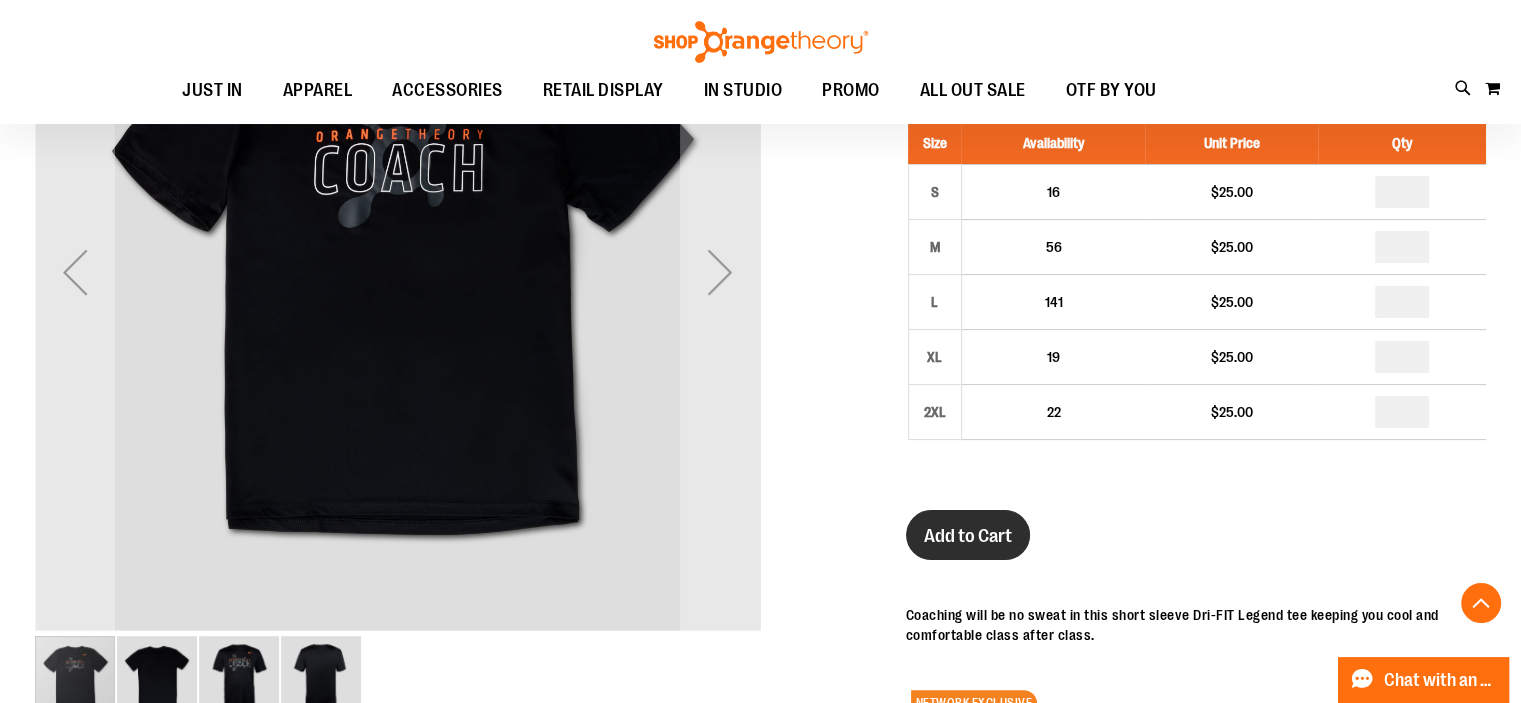 click on "Add to Cart" at bounding box center [968, 536] 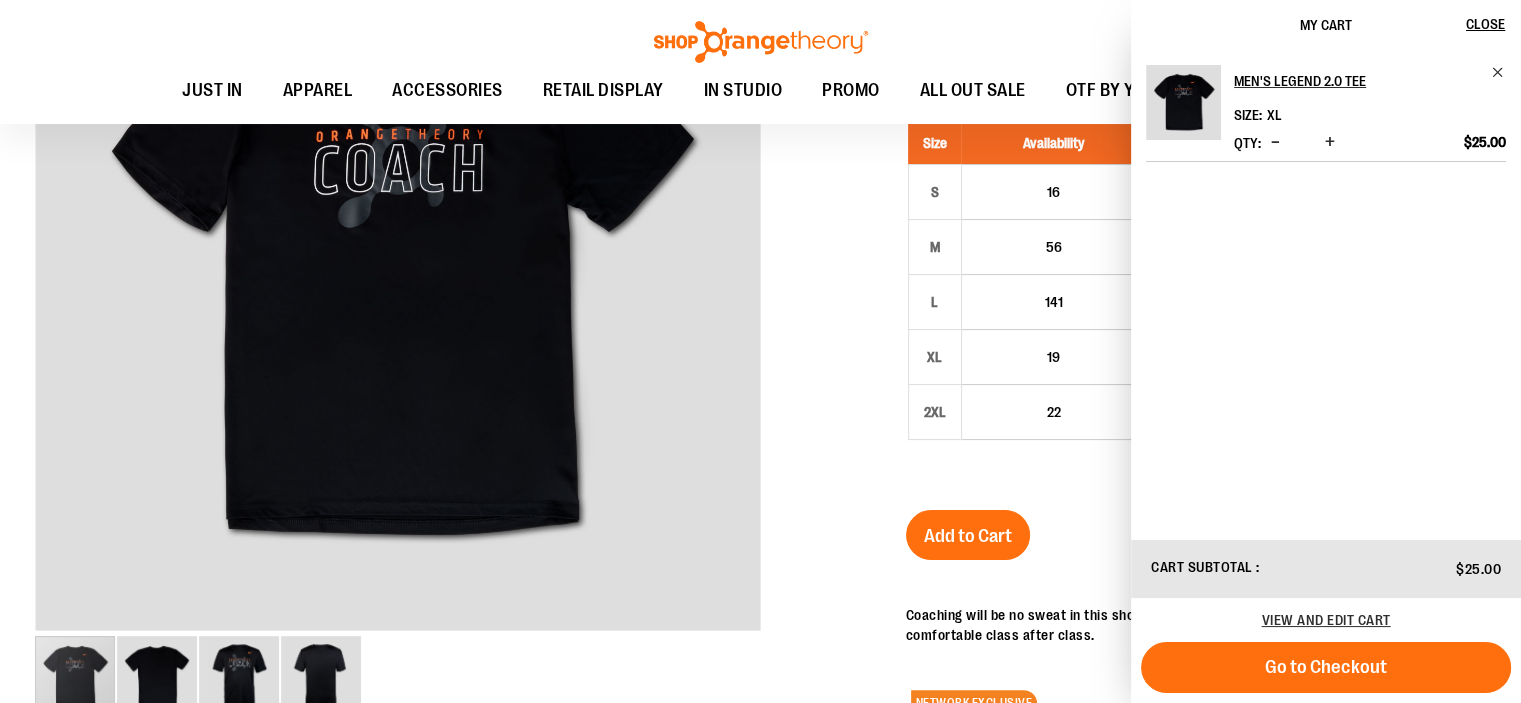 click at bounding box center (760, 477) 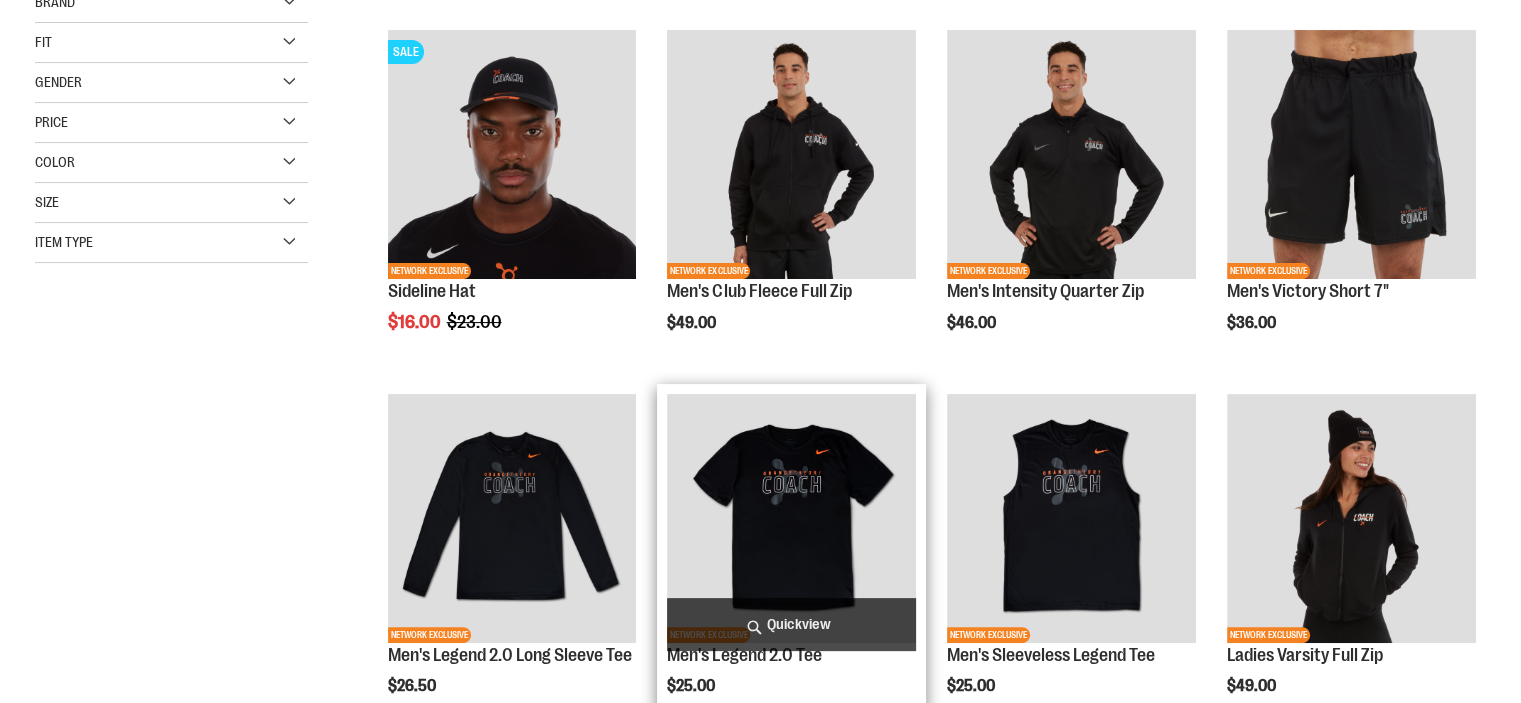 scroll, scrollTop: 376, scrollLeft: 0, axis: vertical 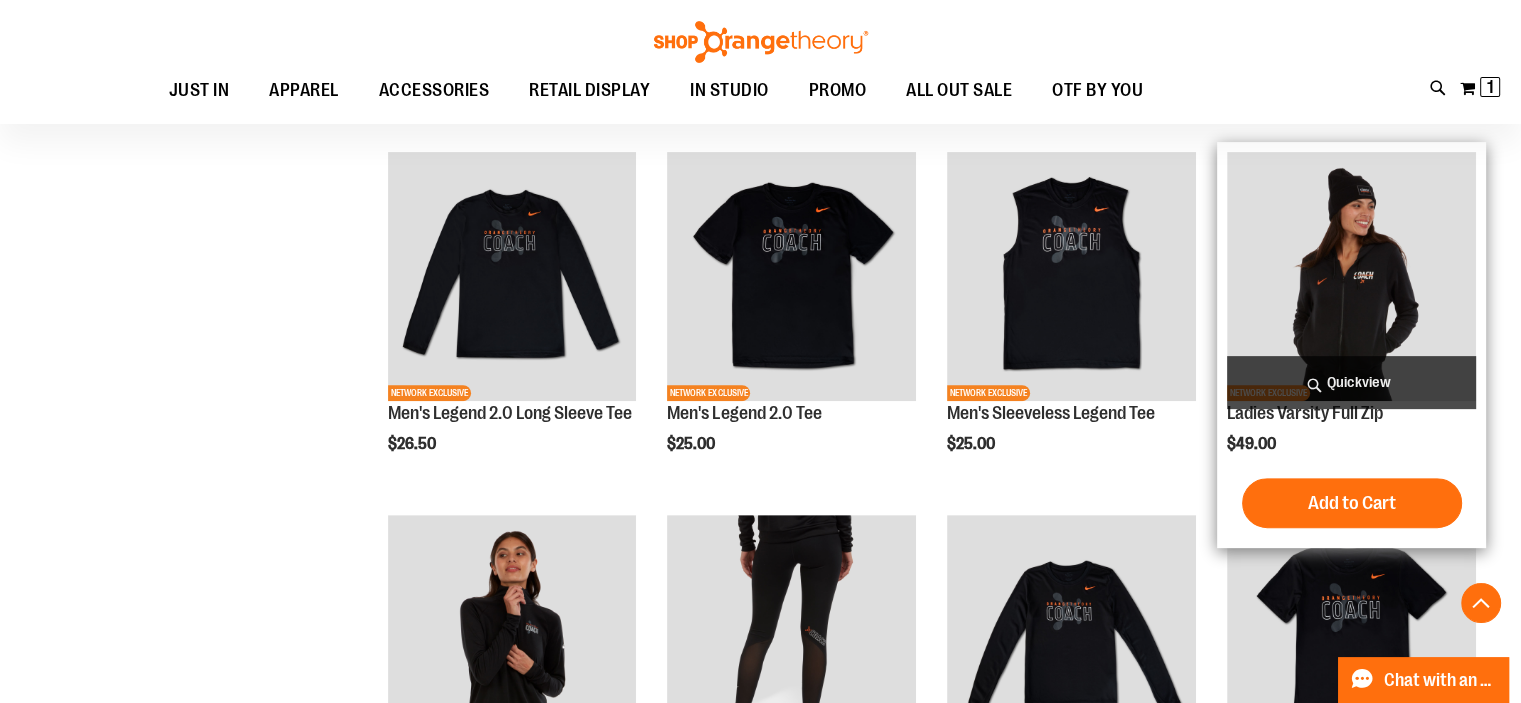 type on "**********" 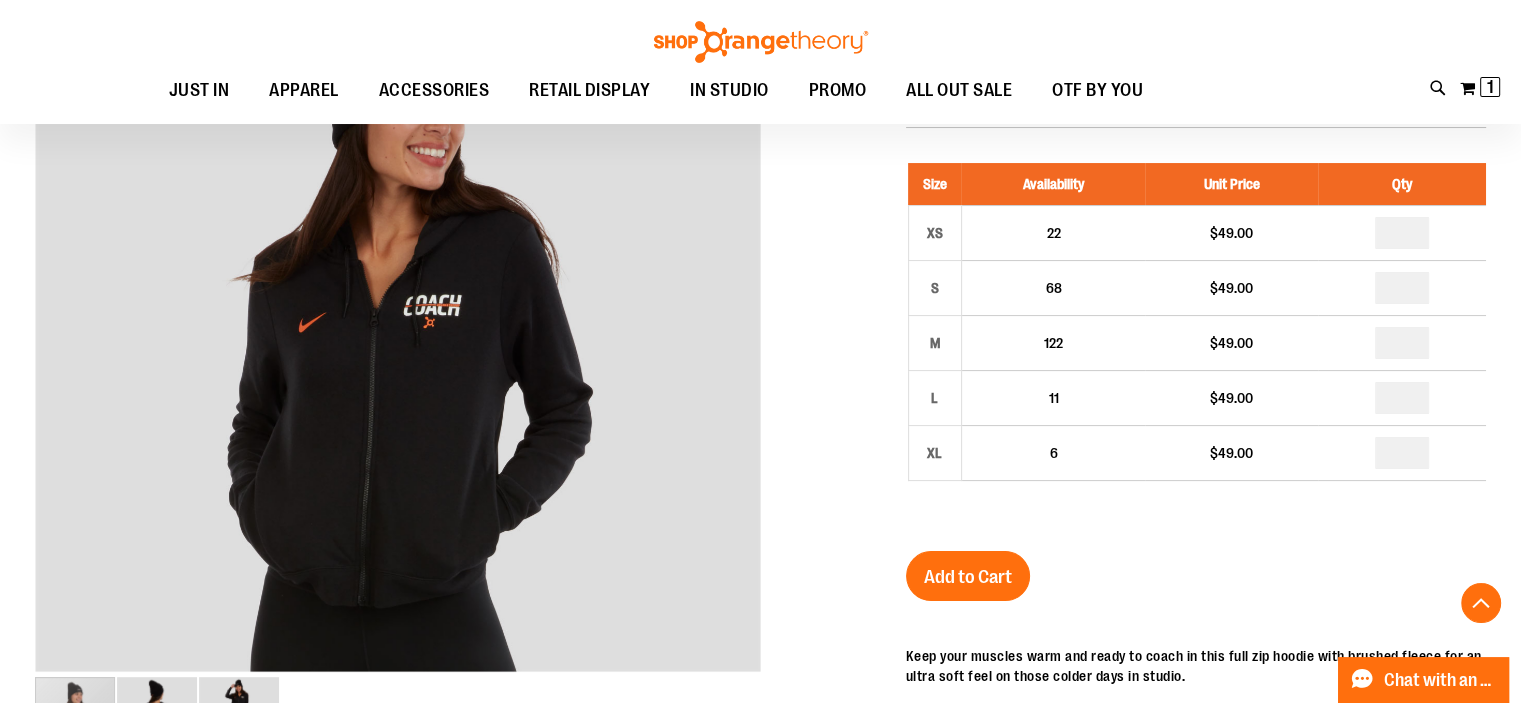 scroll, scrollTop: 327, scrollLeft: 0, axis: vertical 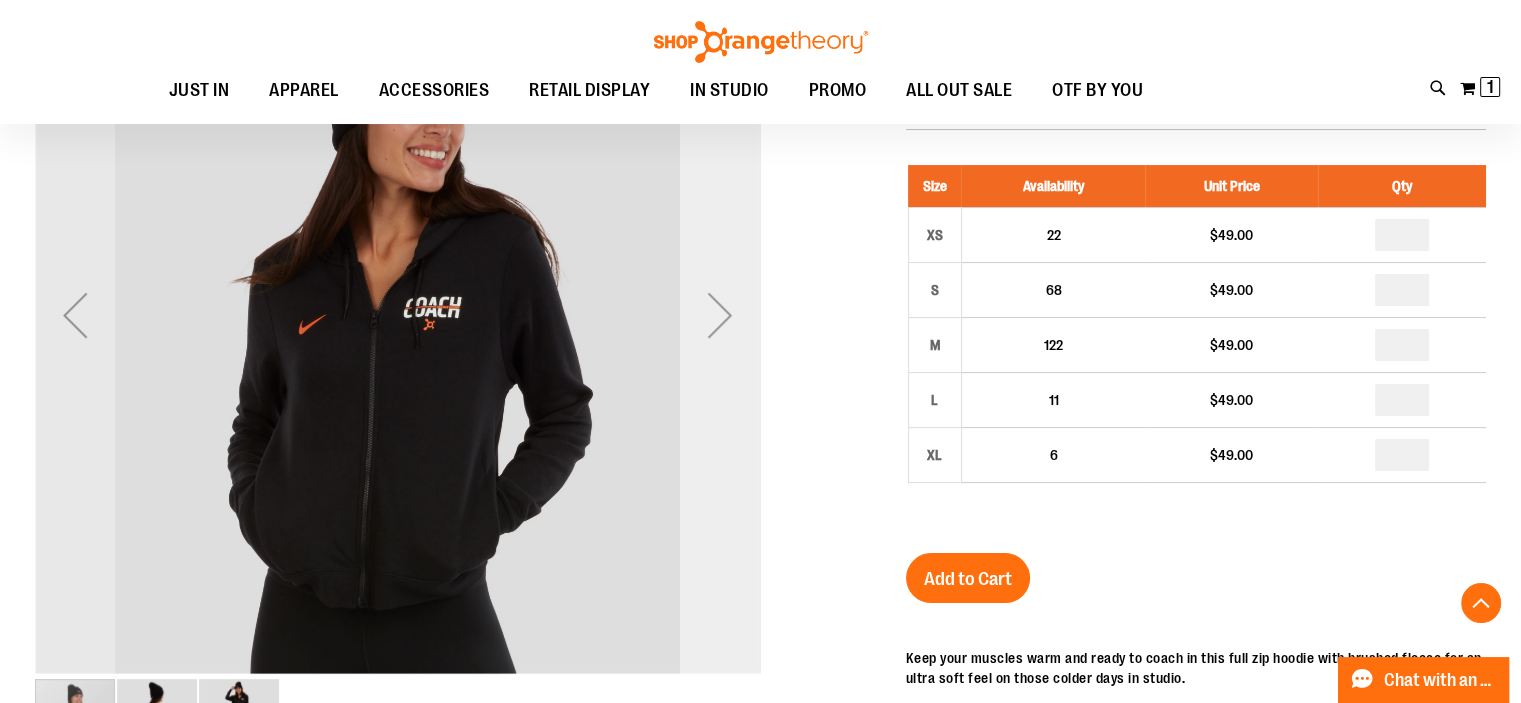 type on "**********" 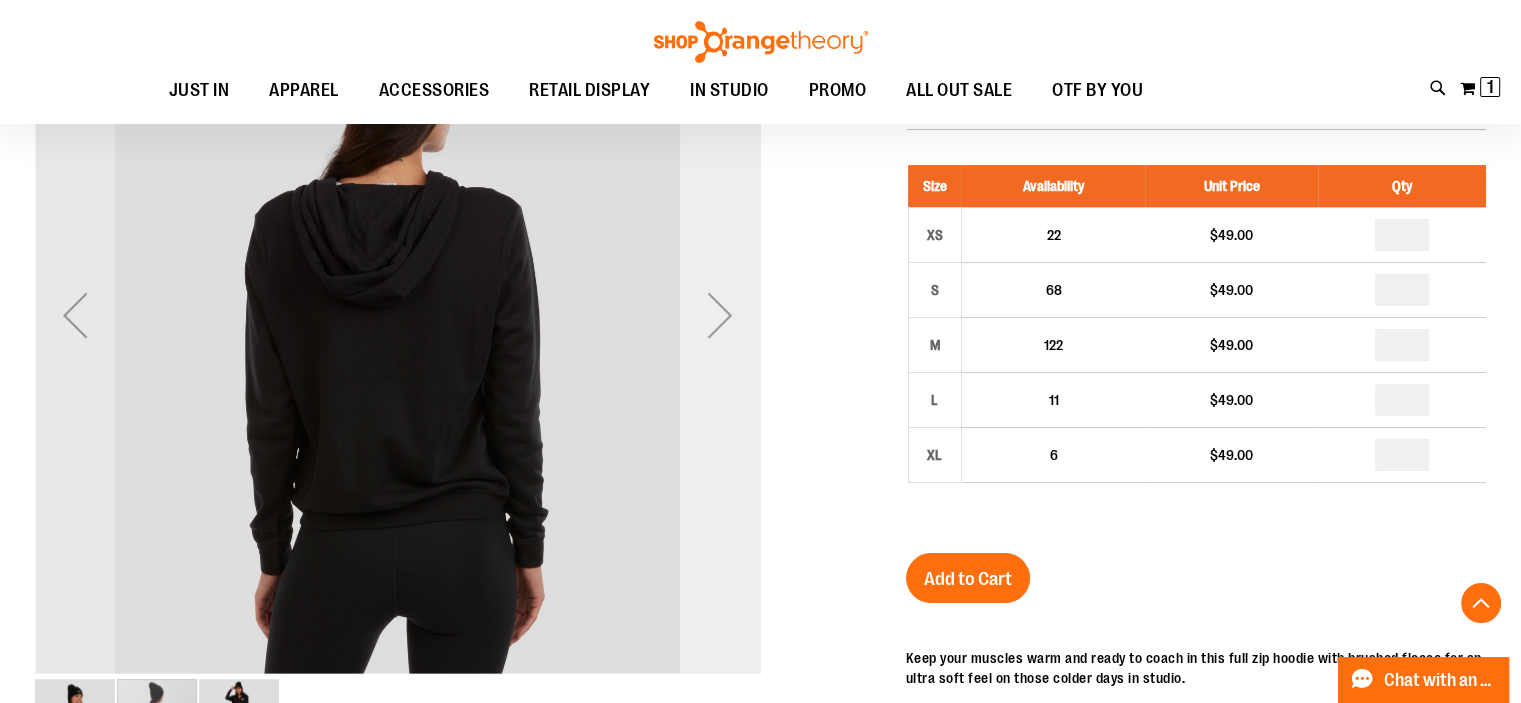 click at bounding box center [720, 315] 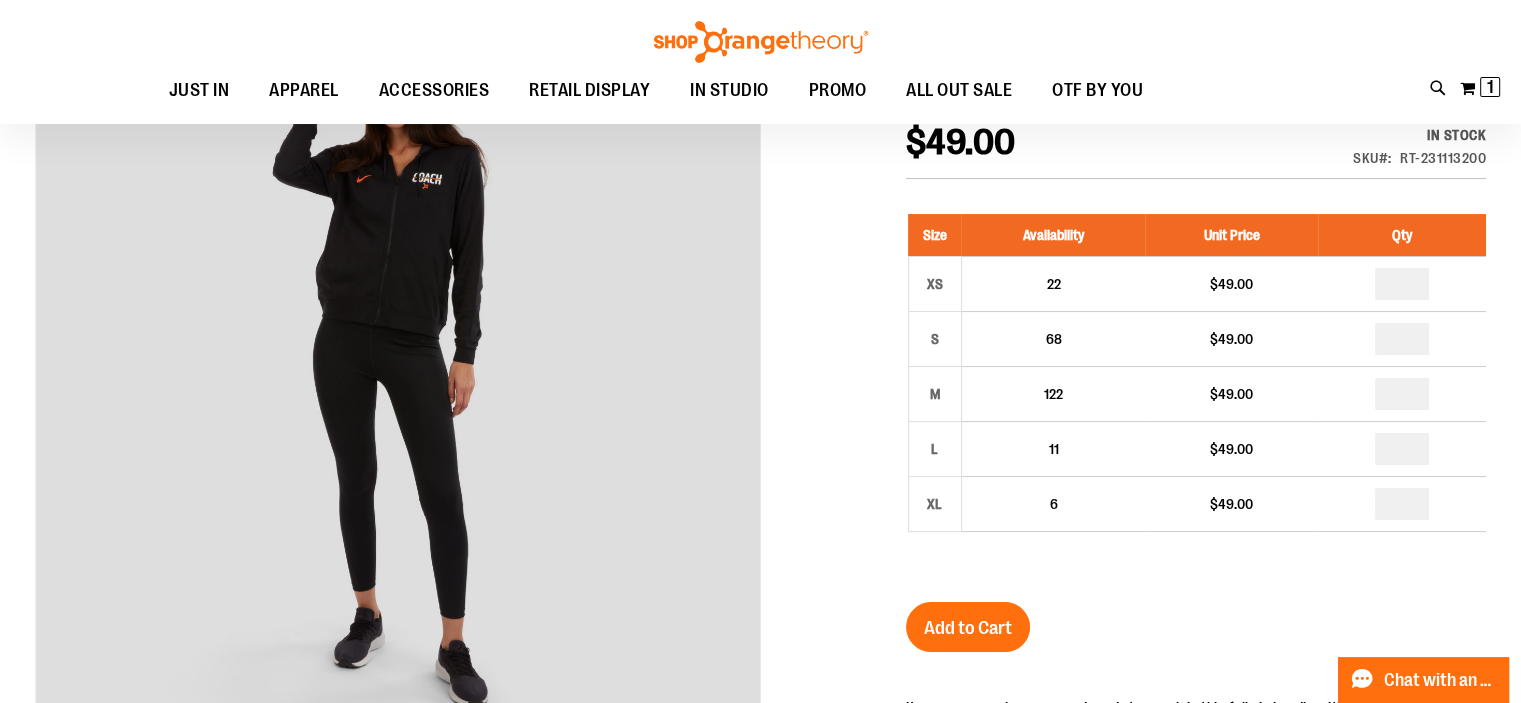 scroll, scrollTop: 292, scrollLeft: 0, axis: vertical 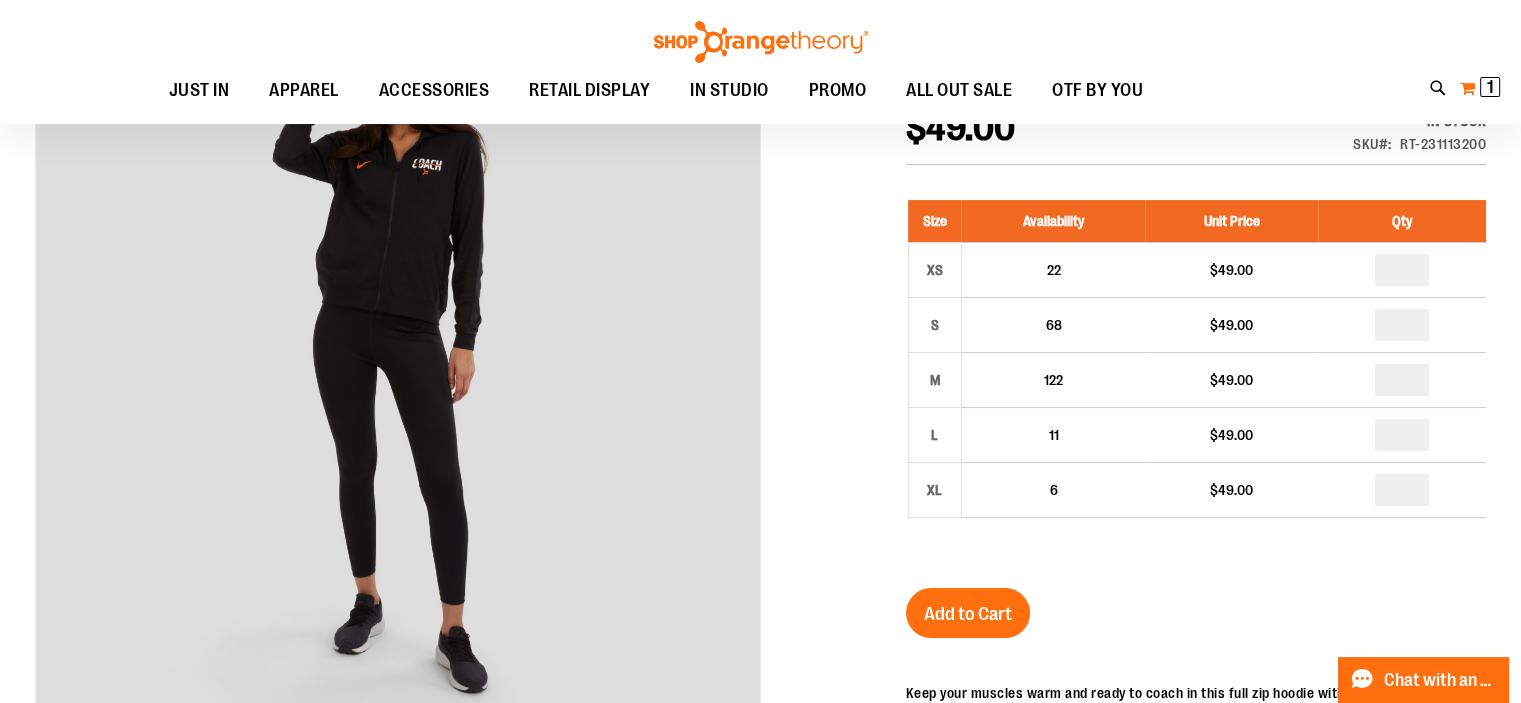 click on "1
1
items" at bounding box center [1490, 87] 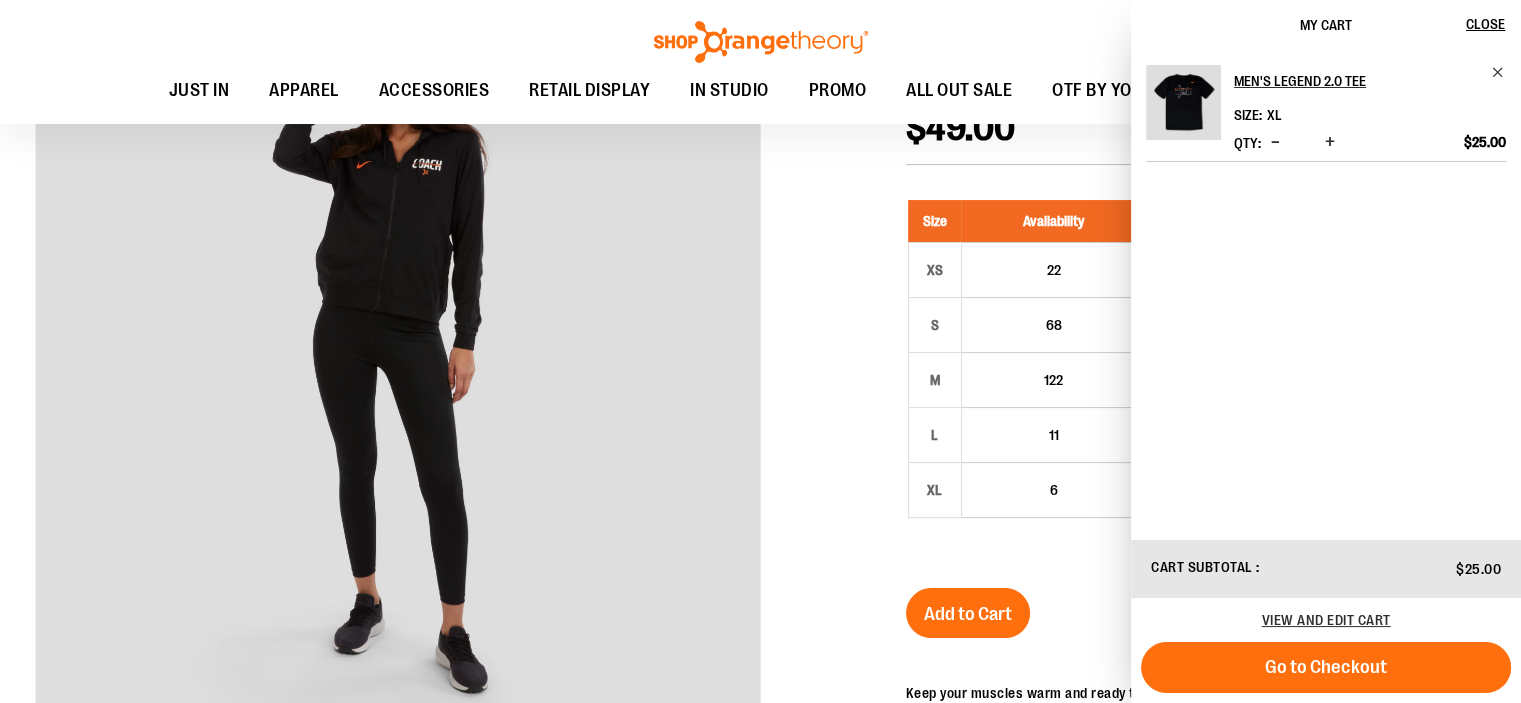 click at bounding box center (760, 545) 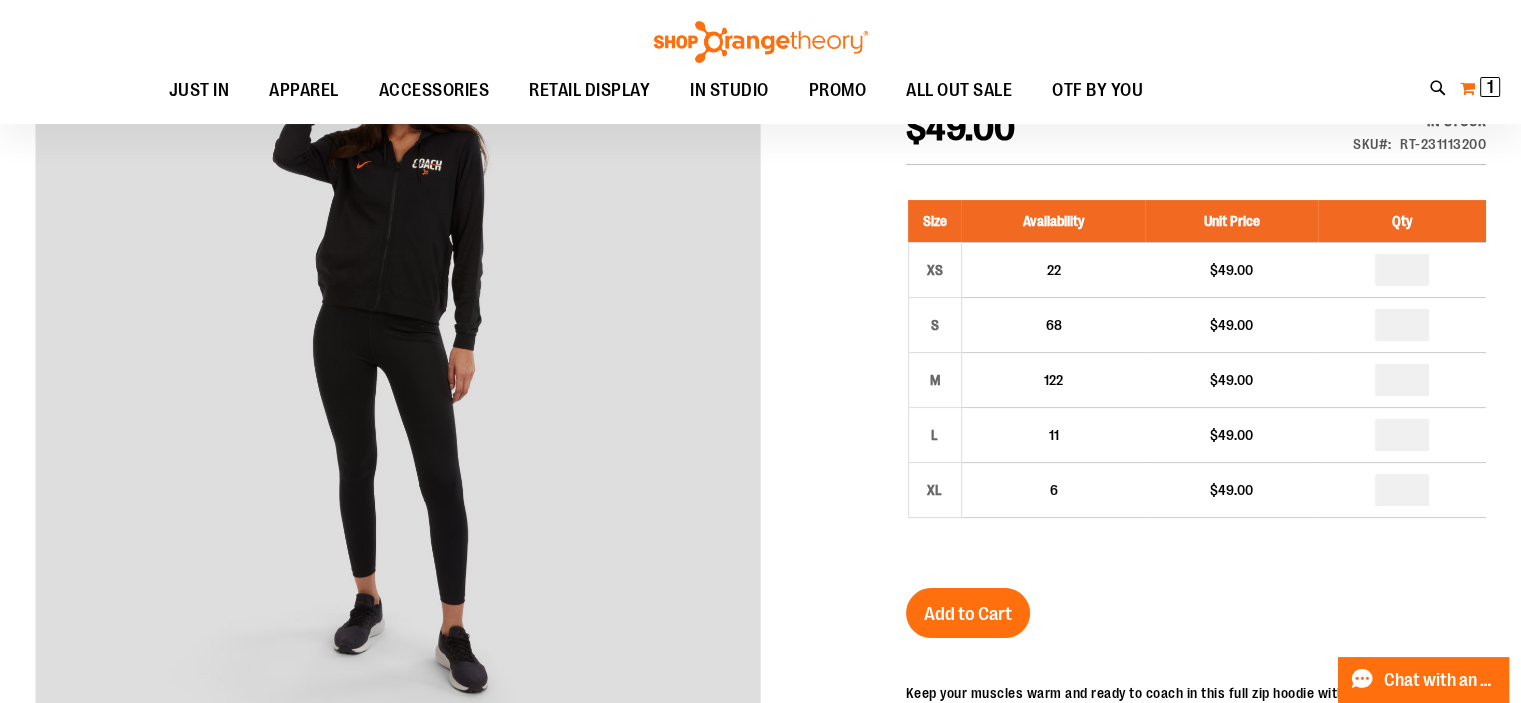 click on "1" at bounding box center [1490, 87] 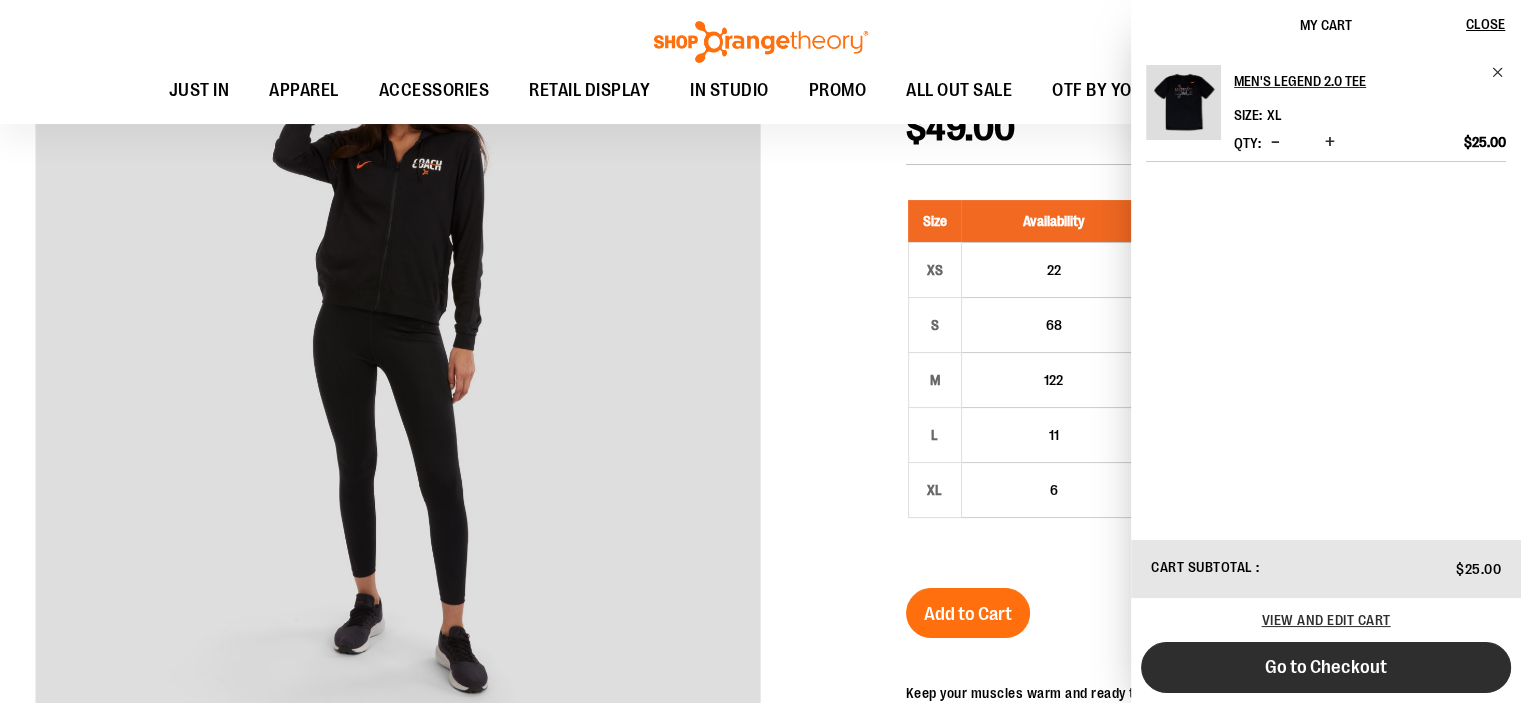 click on "Go to Checkout" at bounding box center [1326, 667] 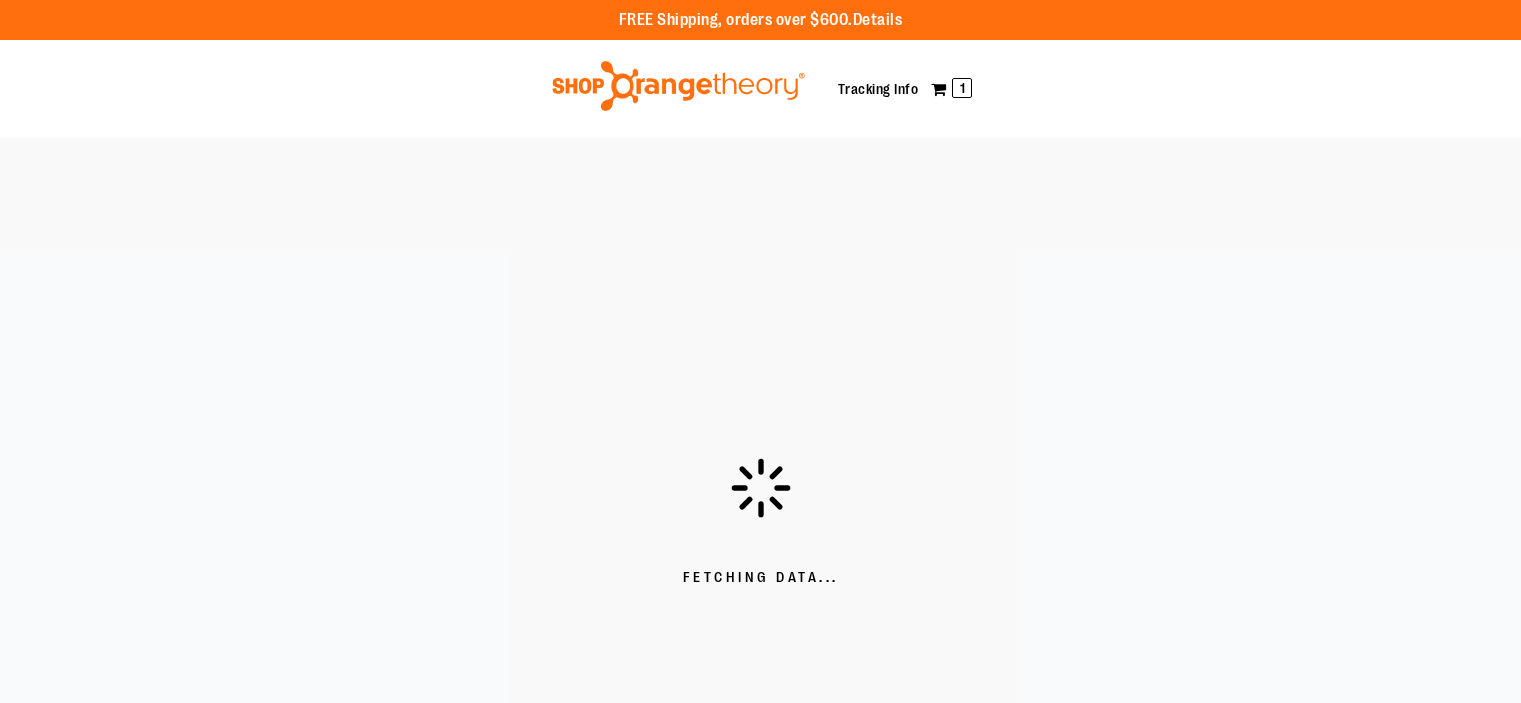 scroll, scrollTop: 0, scrollLeft: 0, axis: both 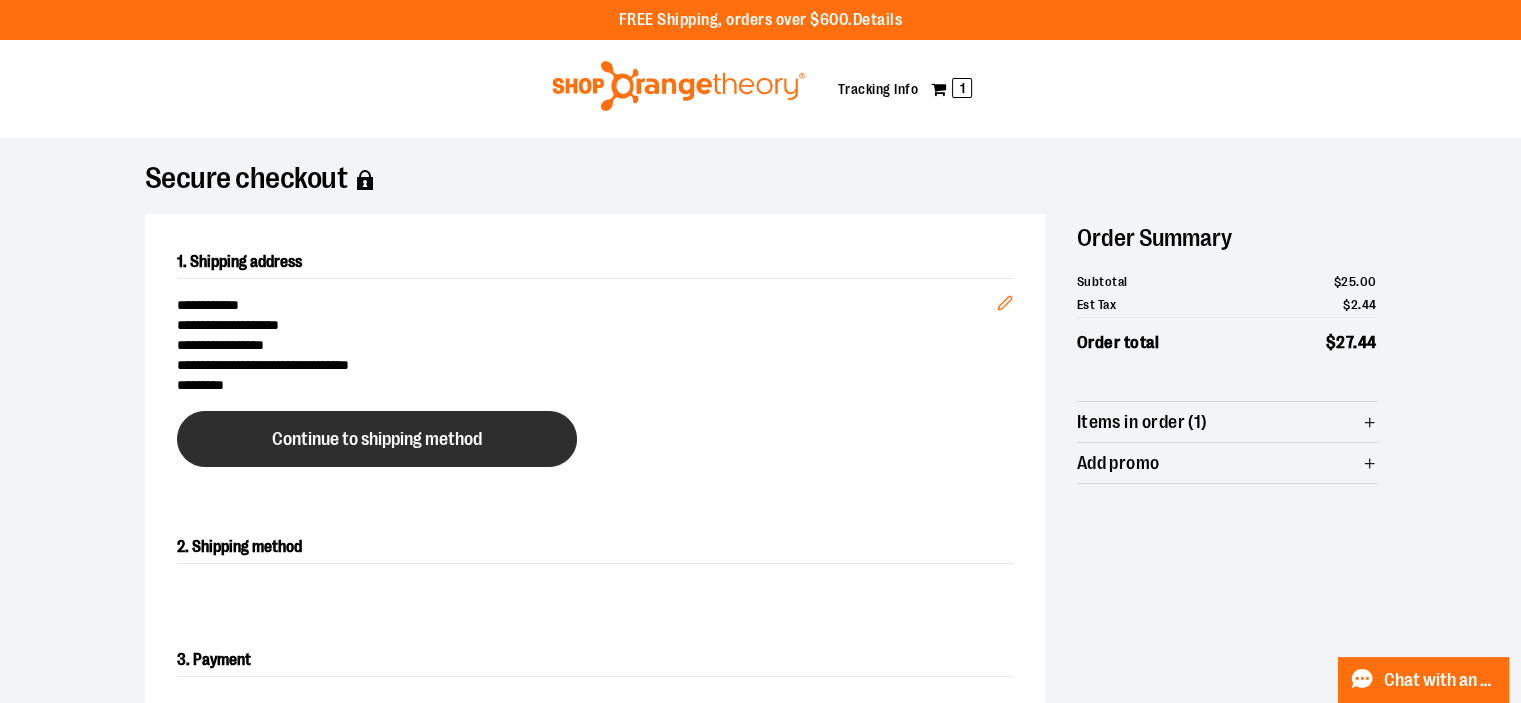 click on "Continue to shipping method" at bounding box center (377, 439) 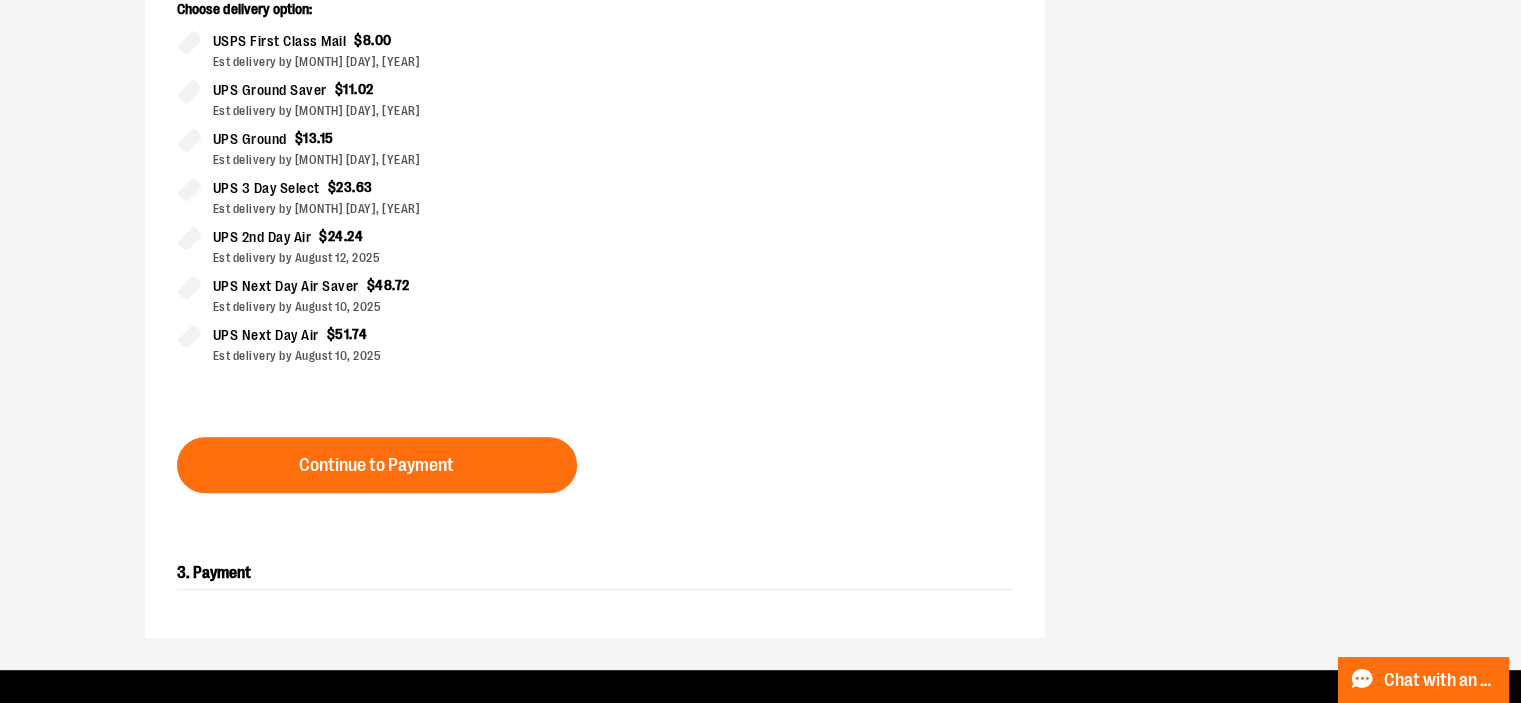 scroll, scrollTop: 582, scrollLeft: 0, axis: vertical 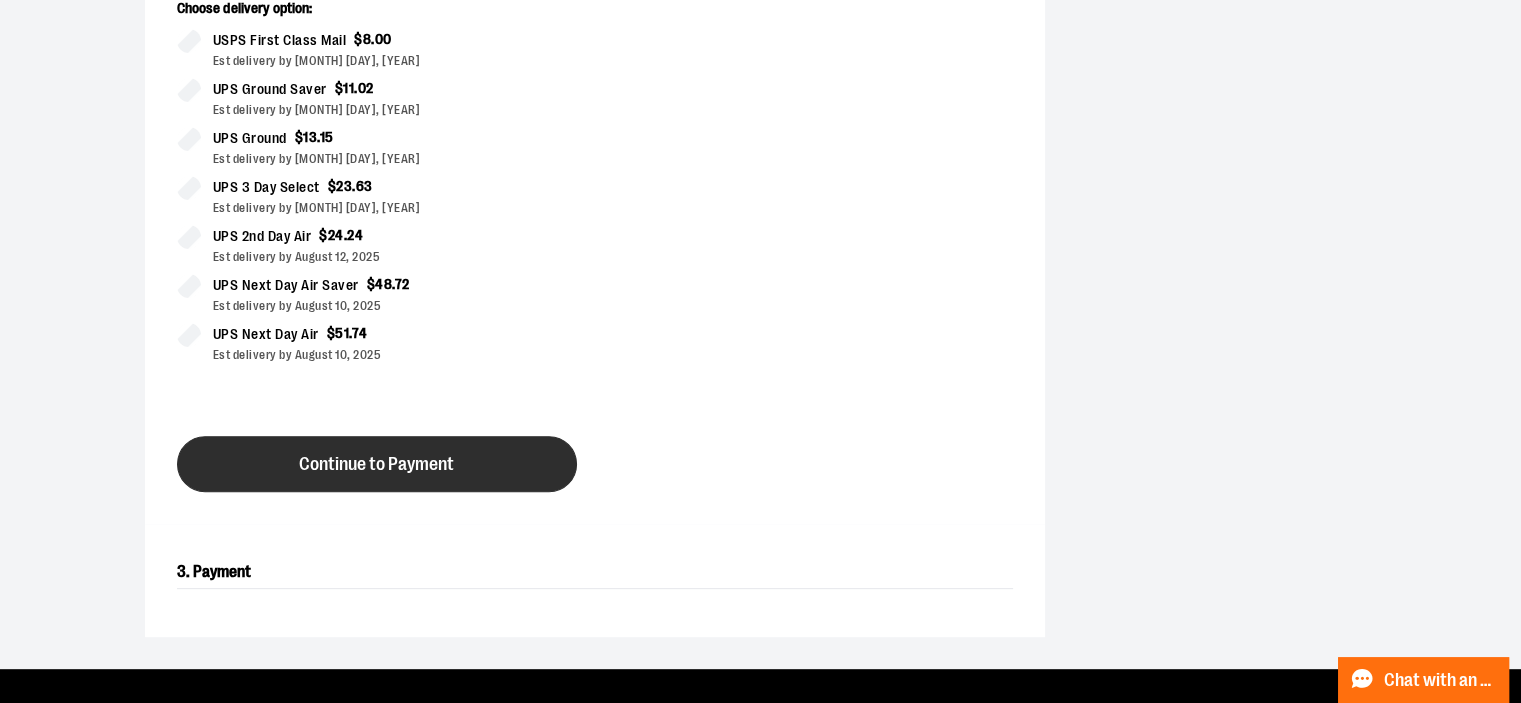 click on "Continue to Payment" at bounding box center [376, 464] 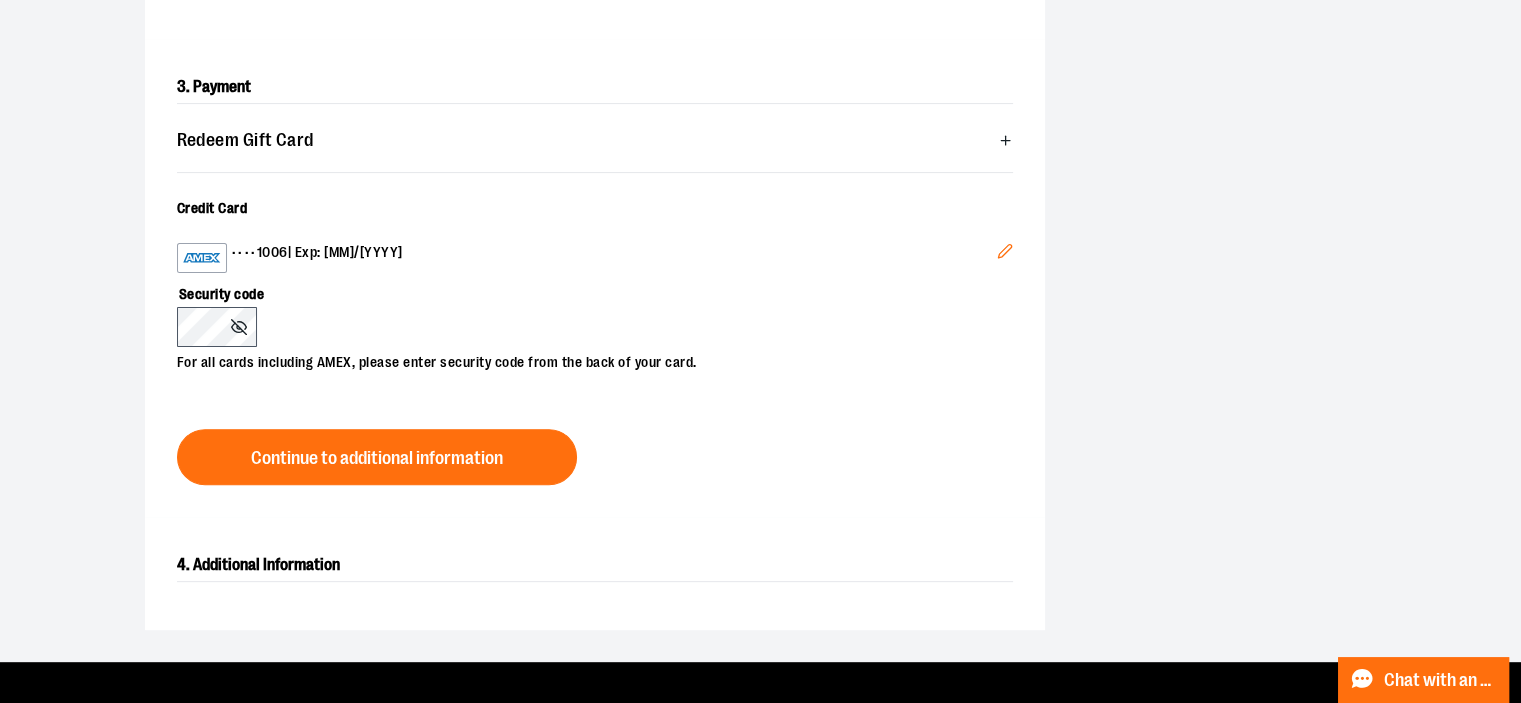 click 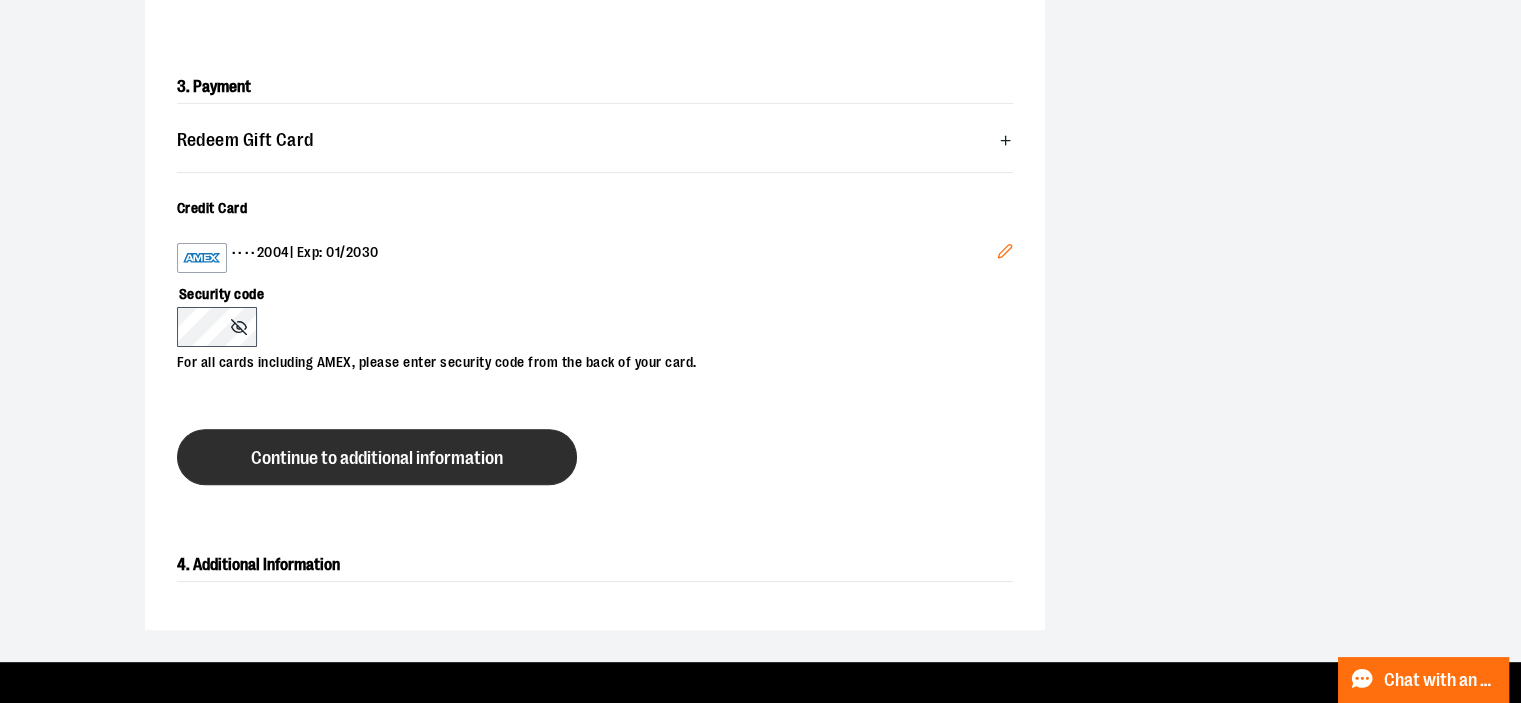 click on "Continue to additional information" at bounding box center (377, 458) 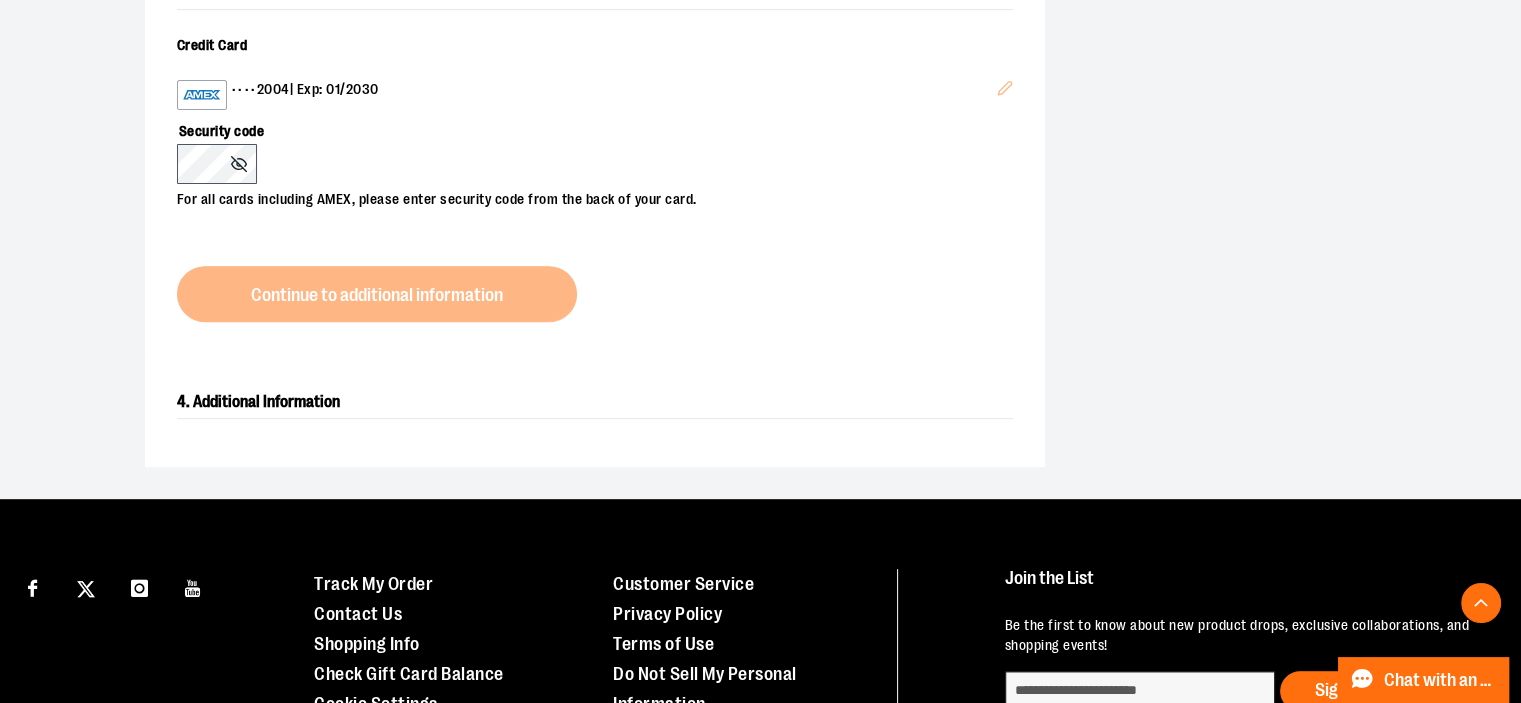 scroll, scrollTop: 756, scrollLeft: 0, axis: vertical 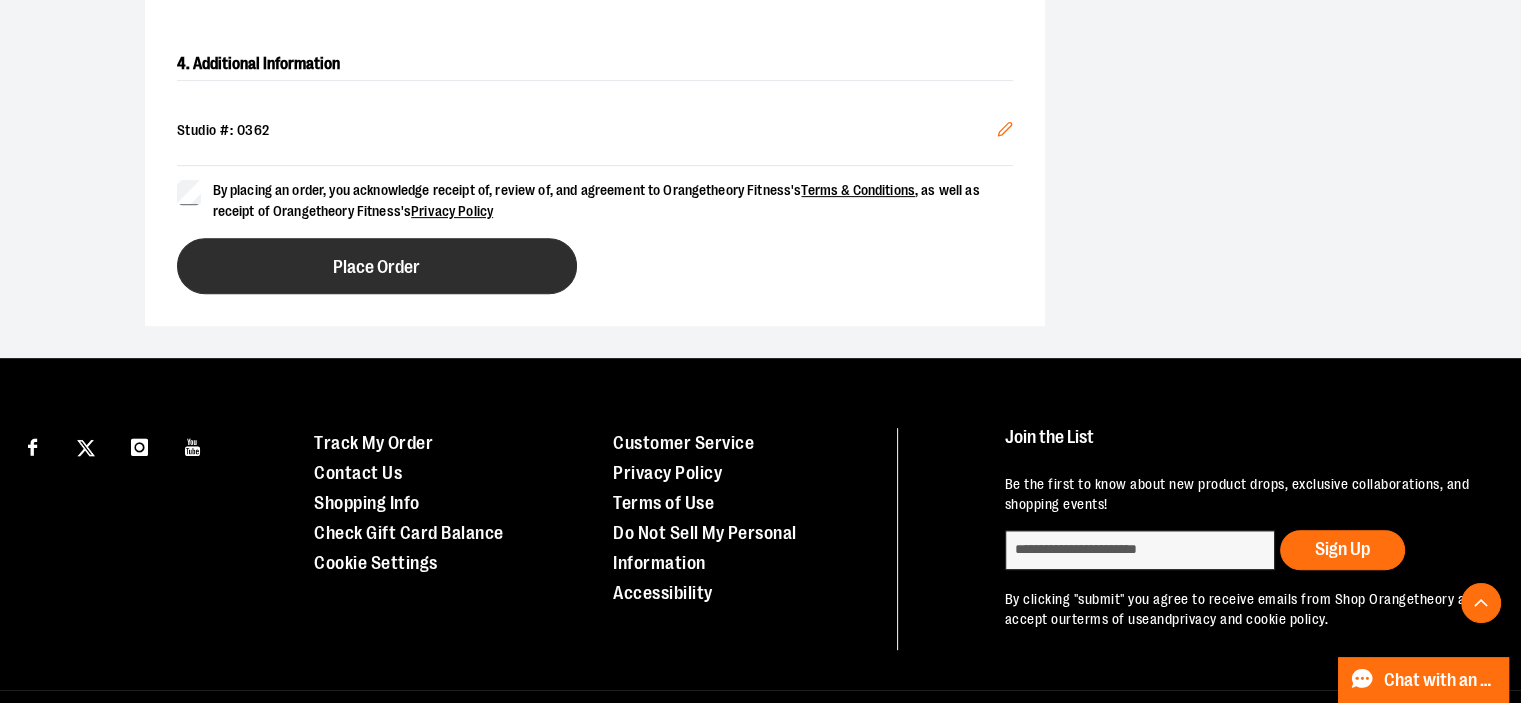 click on "Place Order" at bounding box center (376, 267) 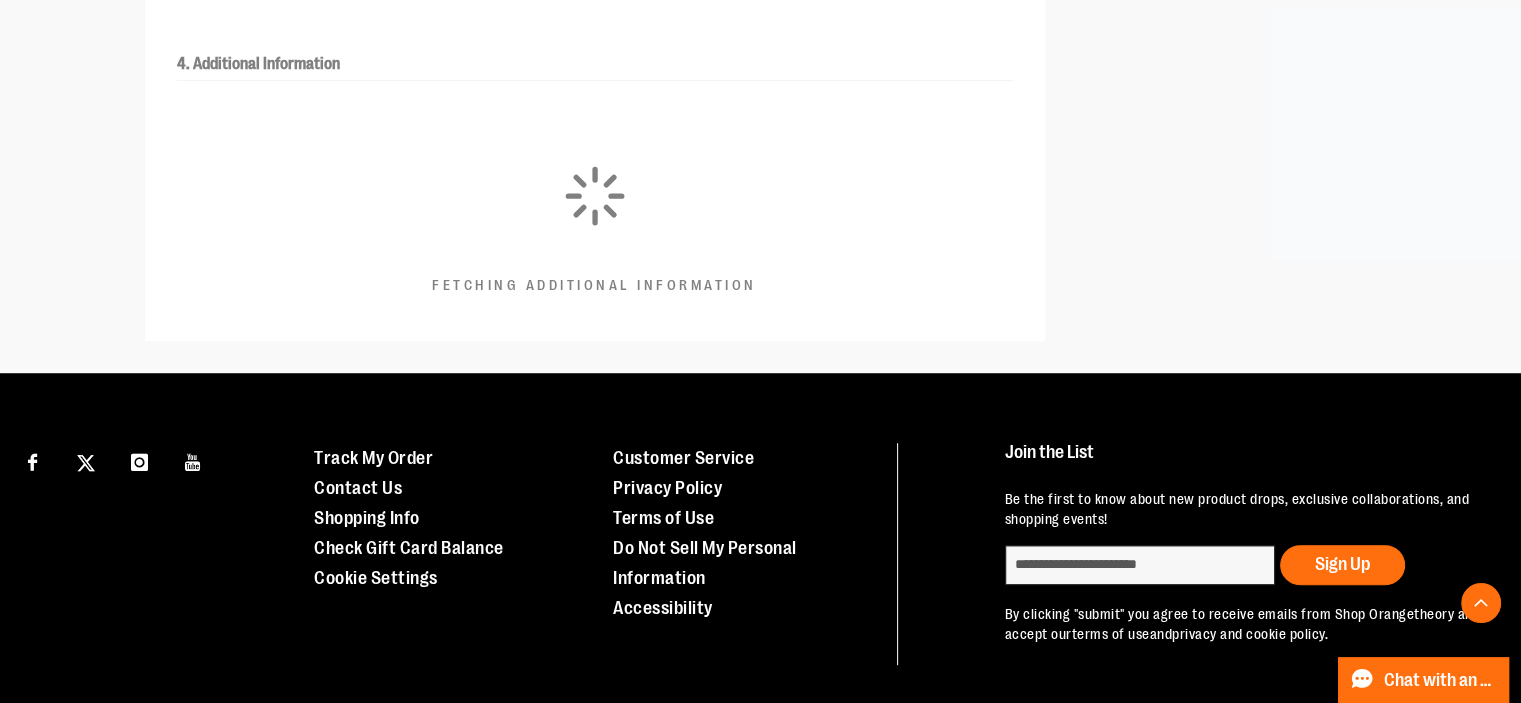 scroll, scrollTop: 614, scrollLeft: 0, axis: vertical 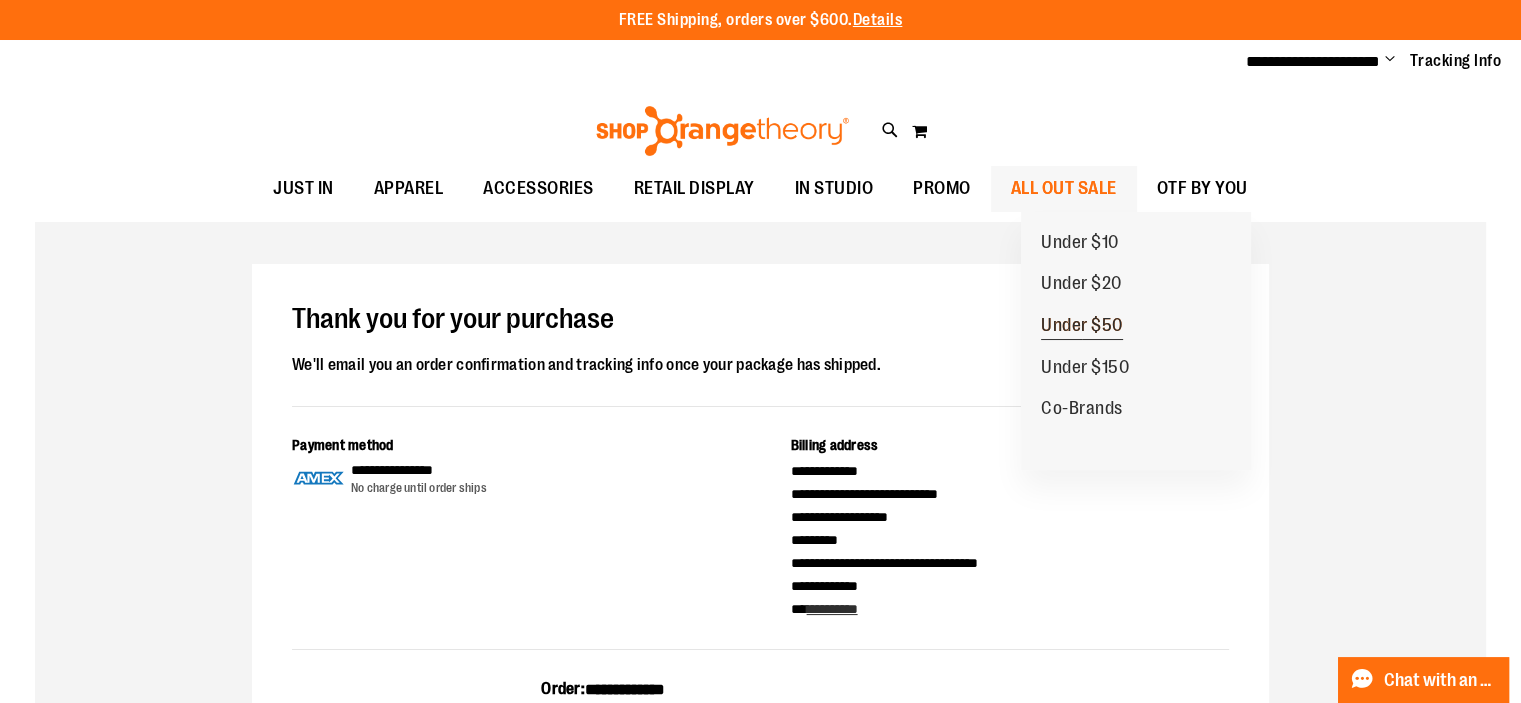 type on "**********" 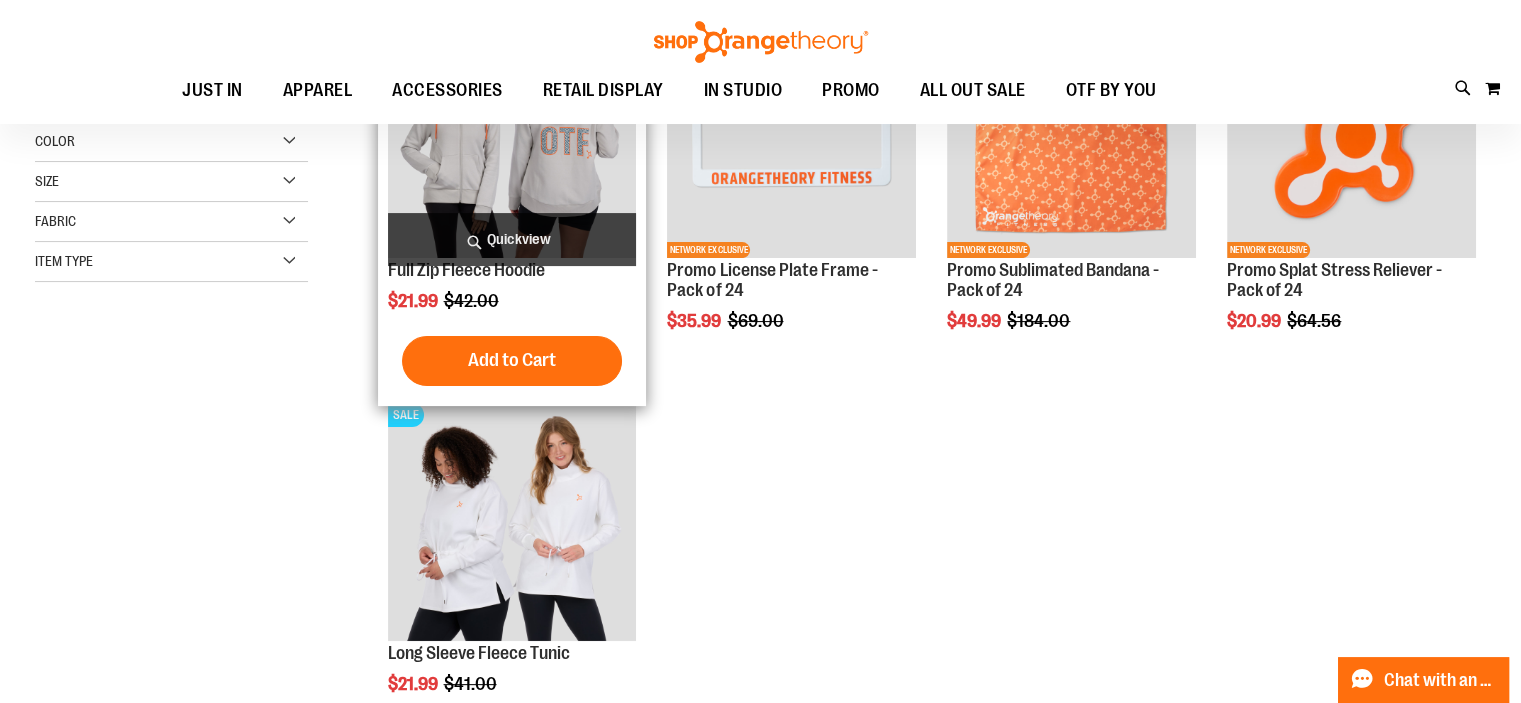scroll, scrollTop: 0, scrollLeft: 0, axis: both 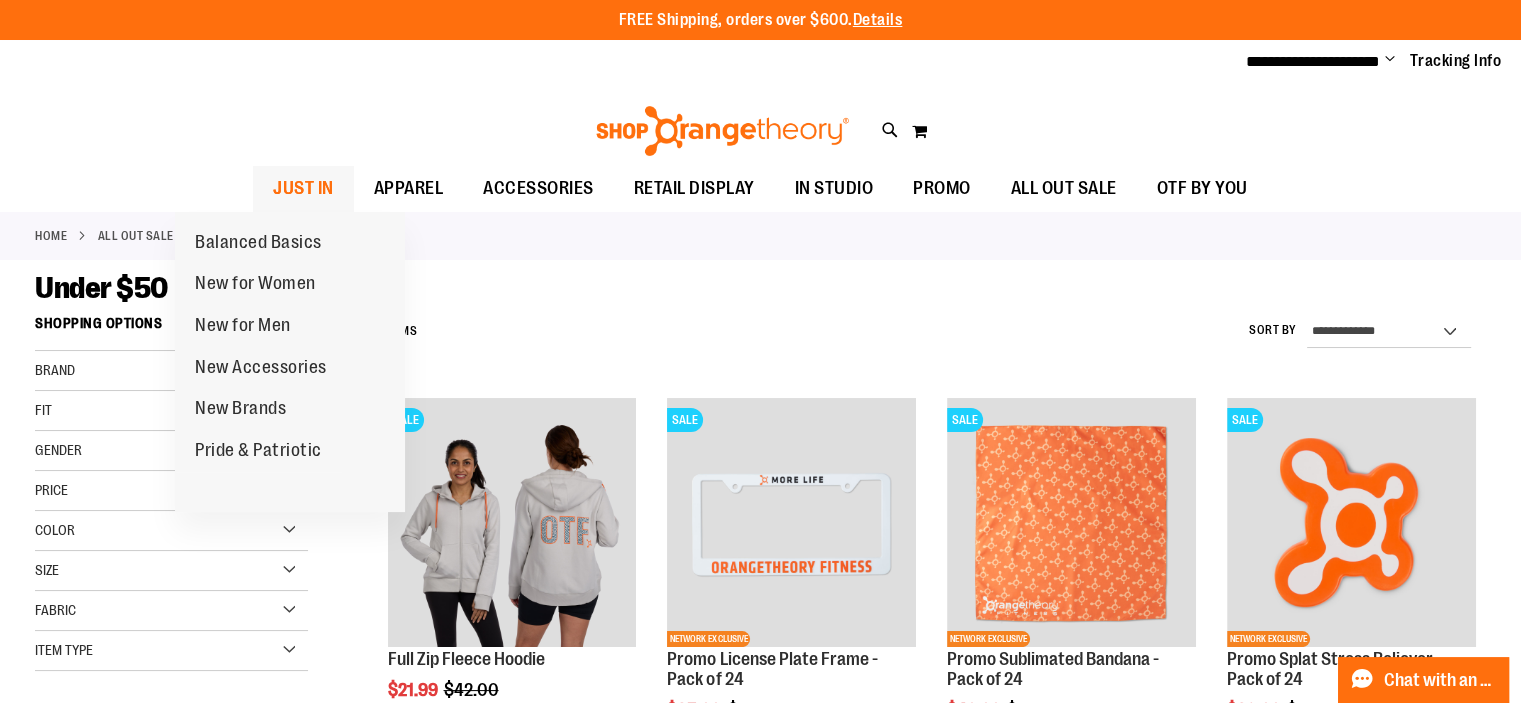 type on "**********" 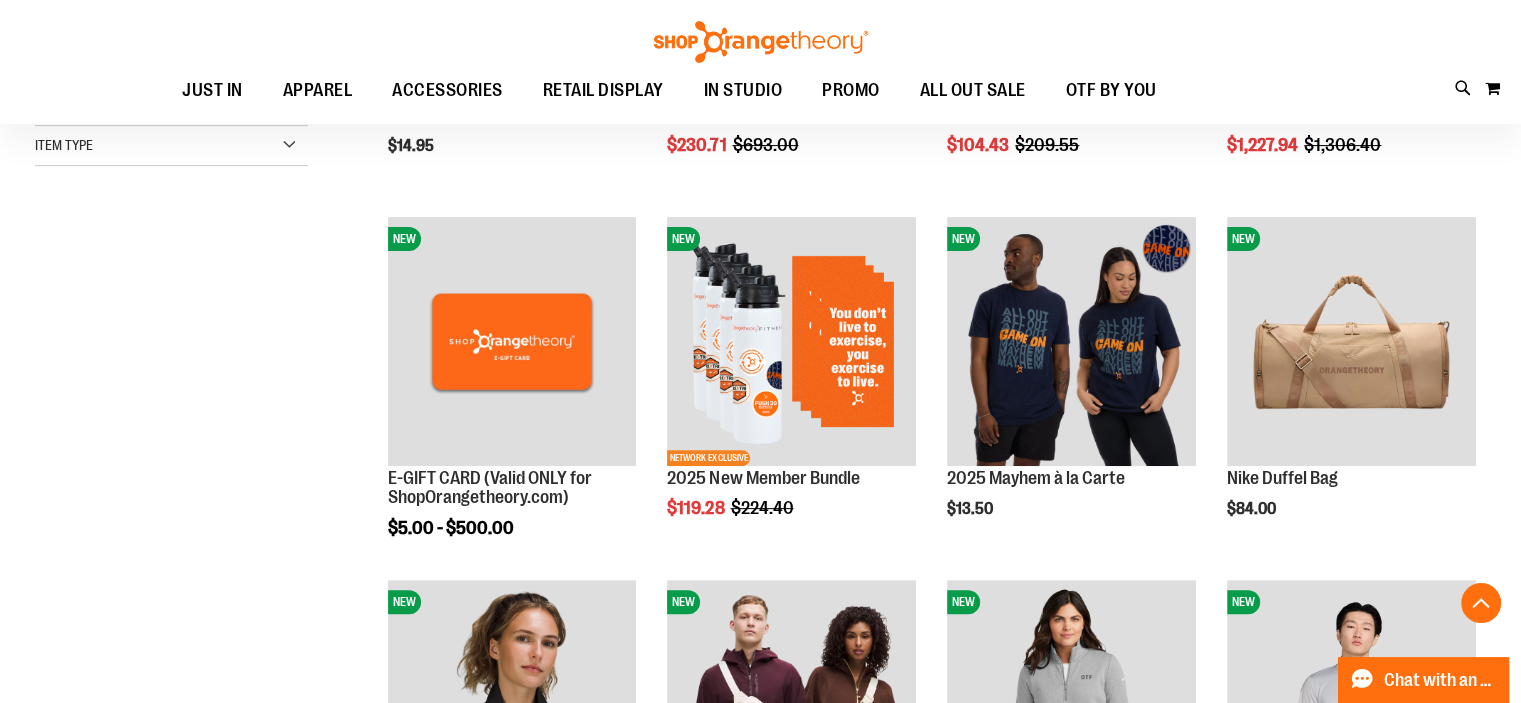scroll, scrollTop: 547, scrollLeft: 0, axis: vertical 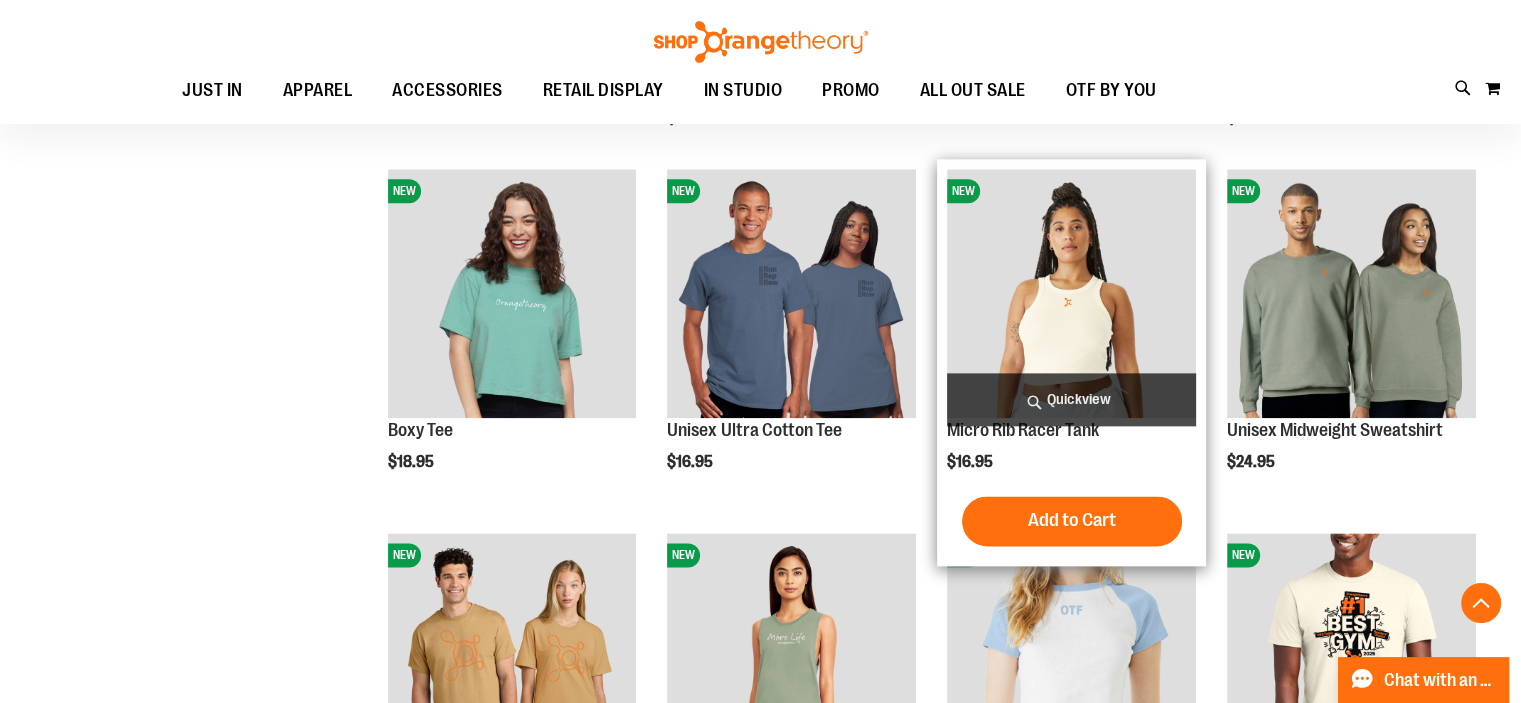 type on "**********" 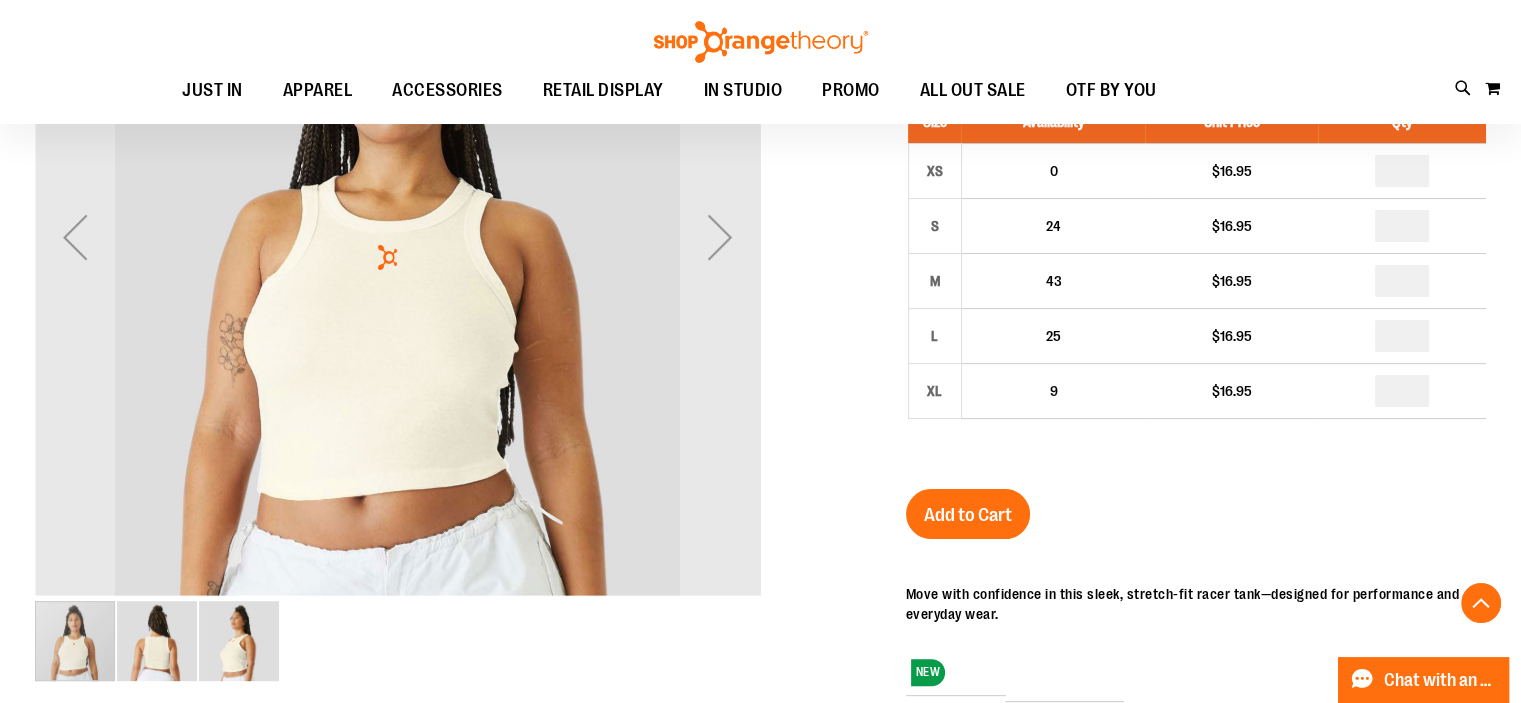 scroll, scrollTop: 404, scrollLeft: 0, axis: vertical 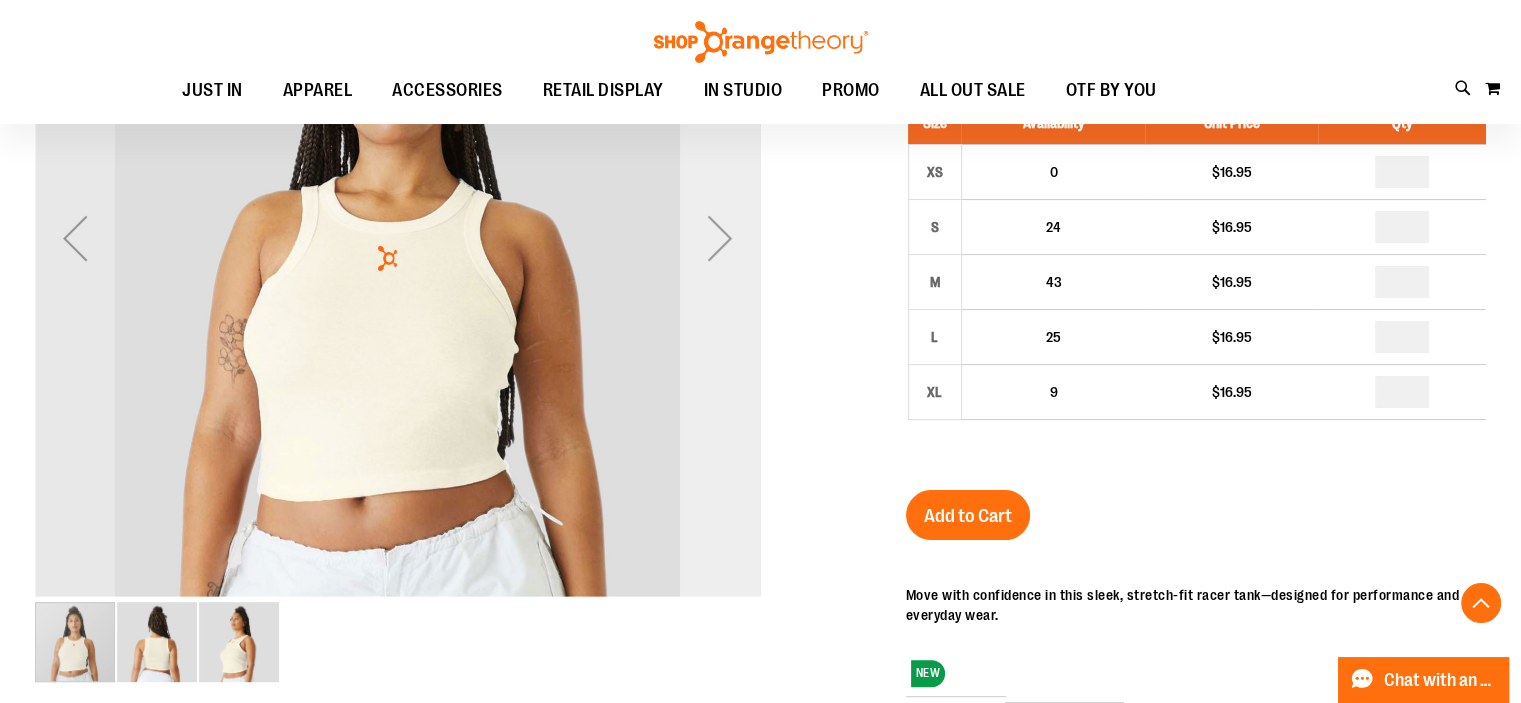 type on "**********" 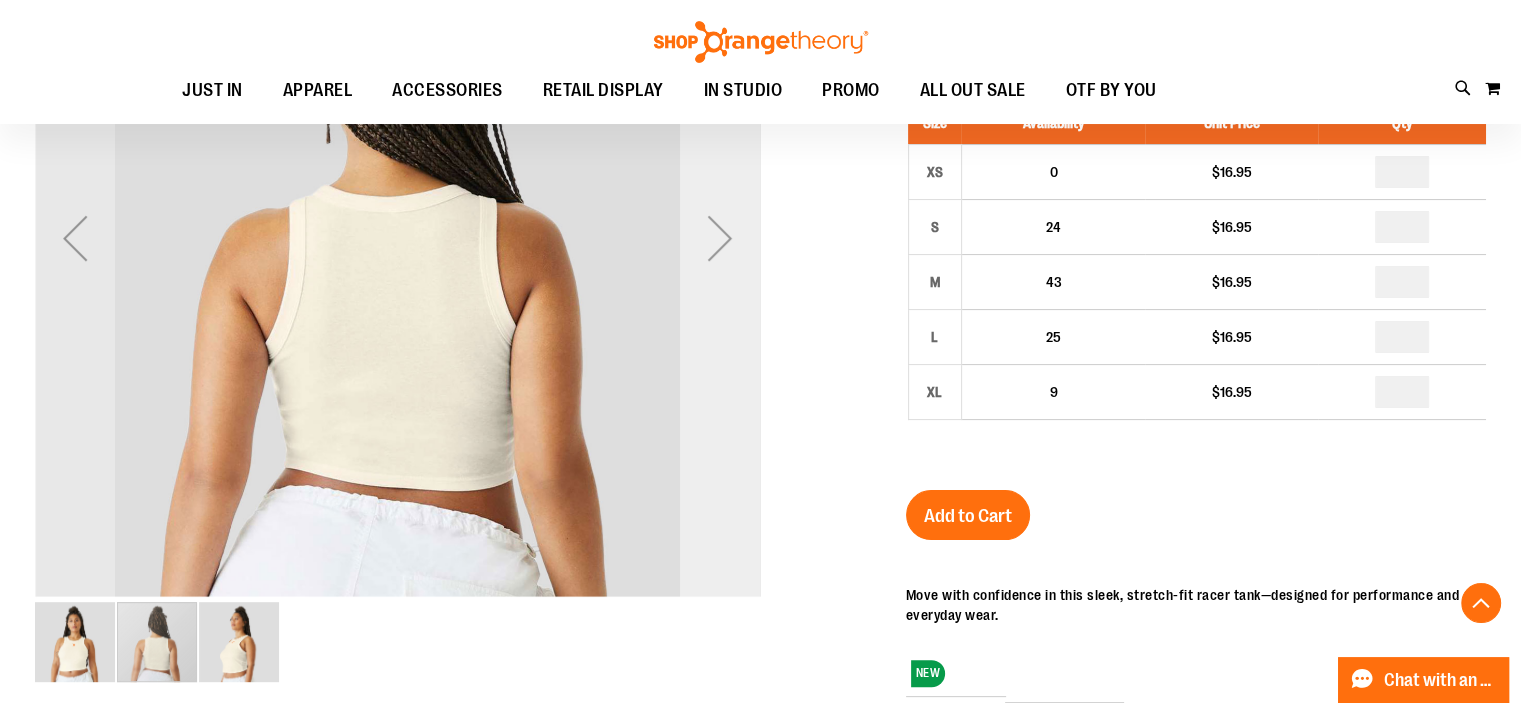 click at bounding box center [720, 238] 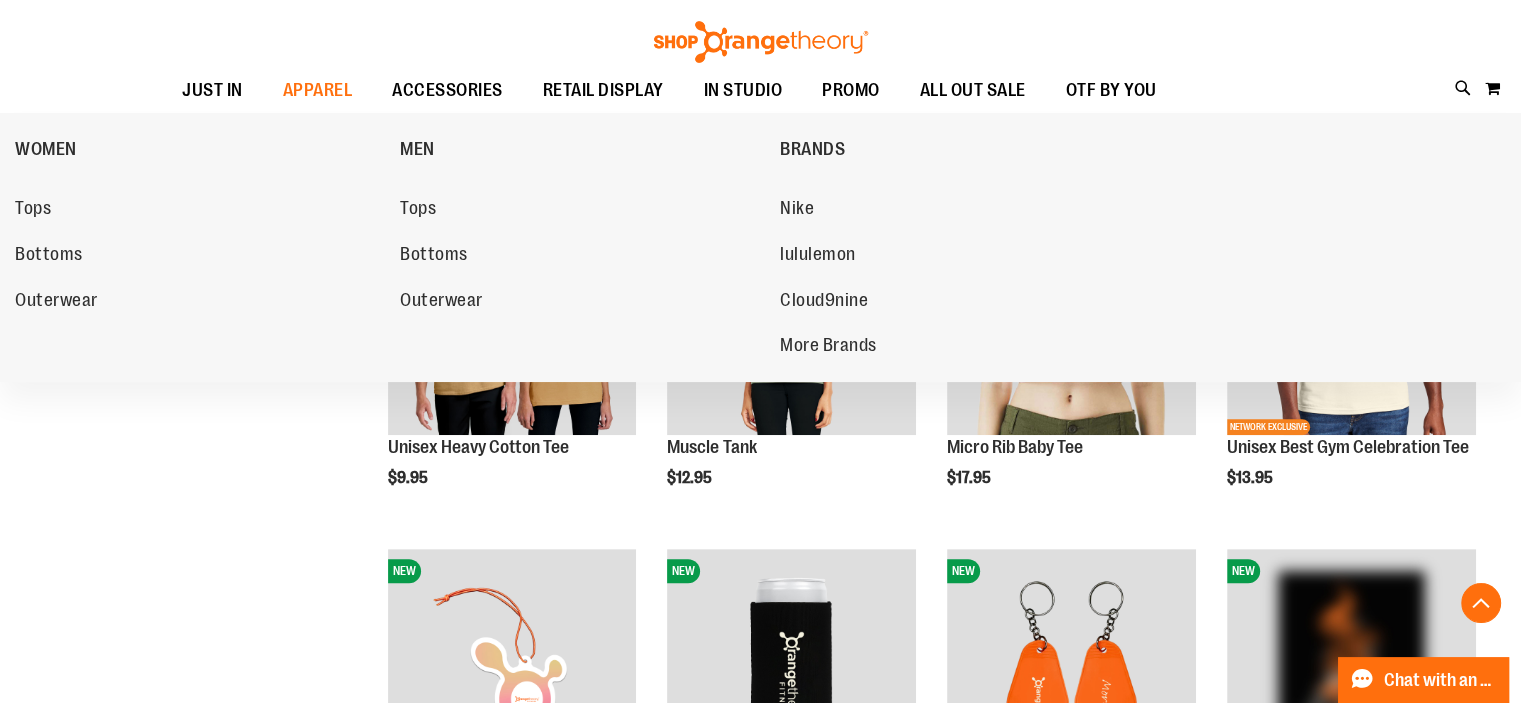 scroll, scrollTop: 633, scrollLeft: 0, axis: vertical 